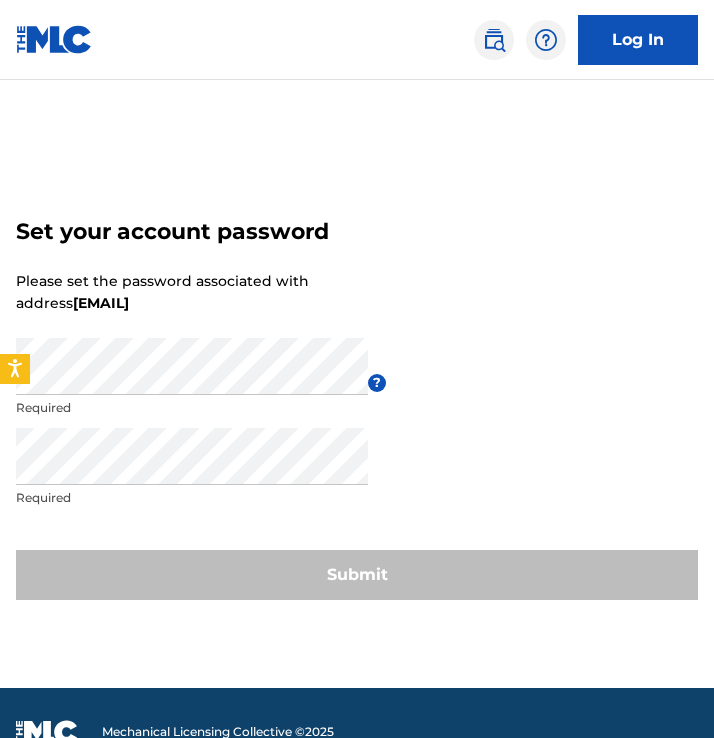 scroll, scrollTop: 0, scrollLeft: 0, axis: both 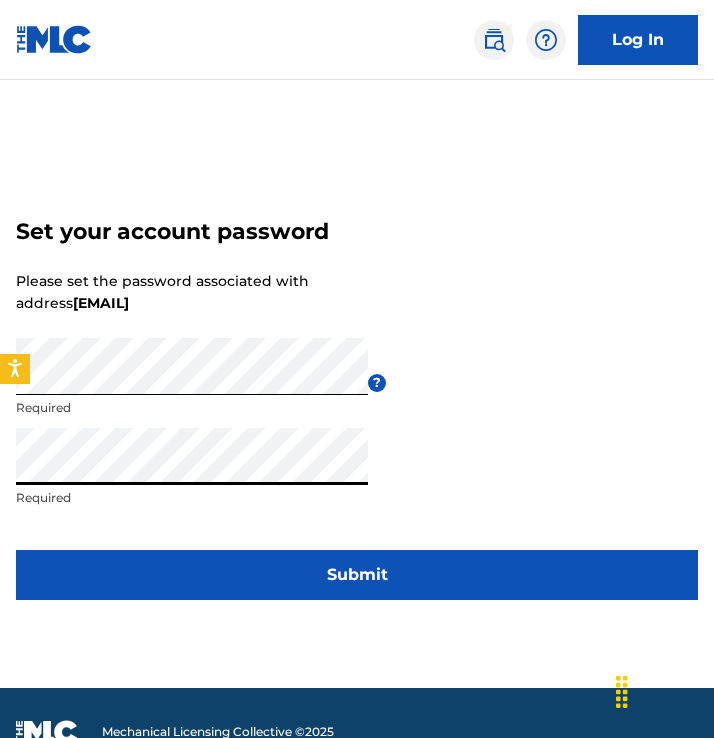 click on "Submit" at bounding box center (357, 575) 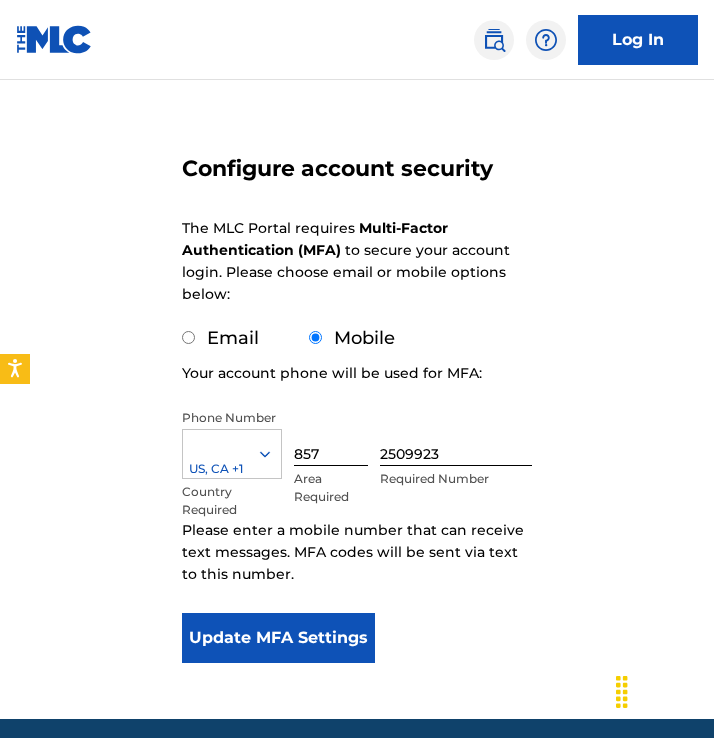 scroll, scrollTop: 137, scrollLeft: 0, axis: vertical 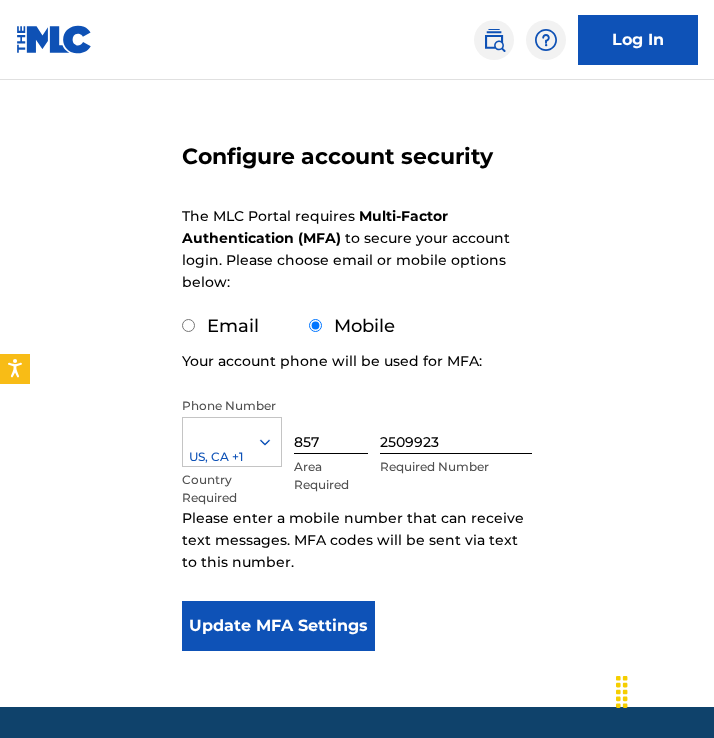 click on "Update MFA Settings" at bounding box center (278, 626) 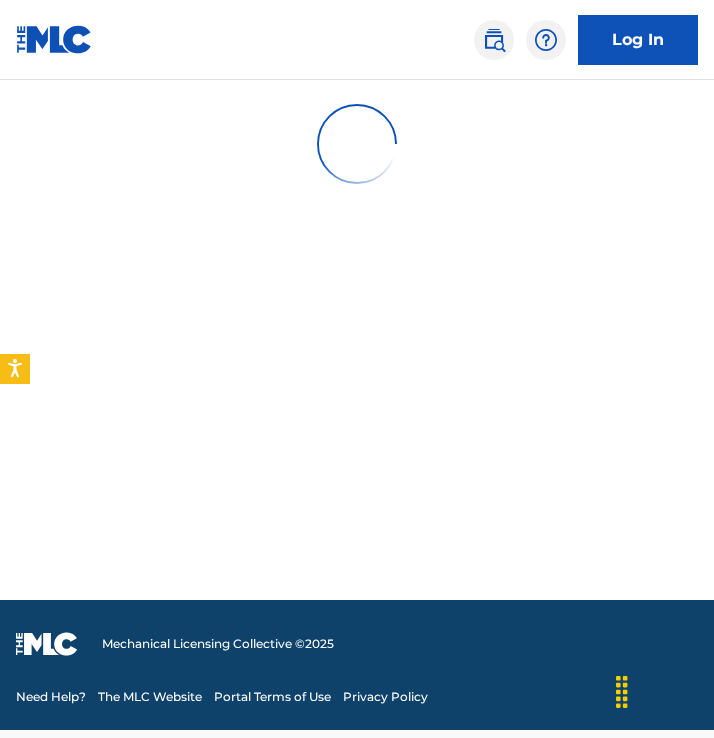 scroll, scrollTop: 0, scrollLeft: 0, axis: both 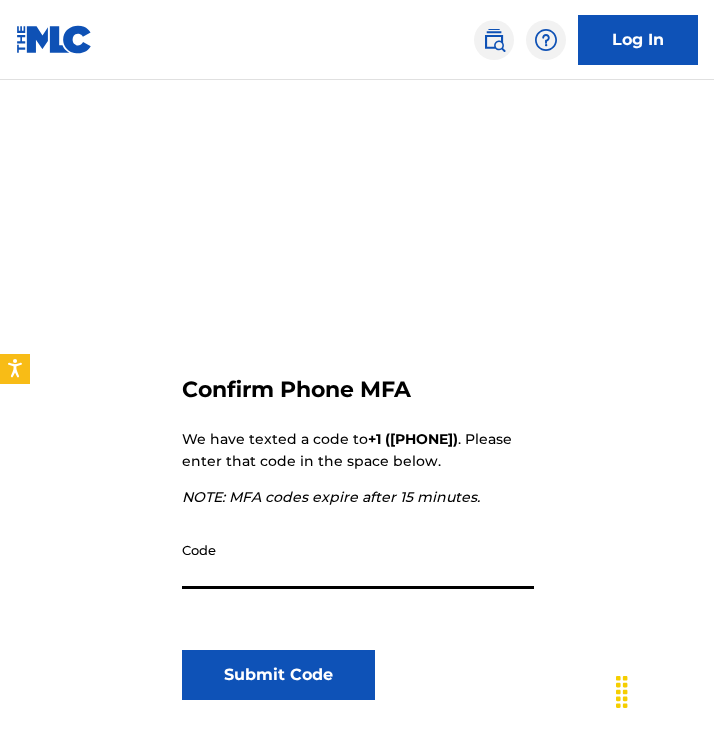 click on "Code" at bounding box center (358, 560) 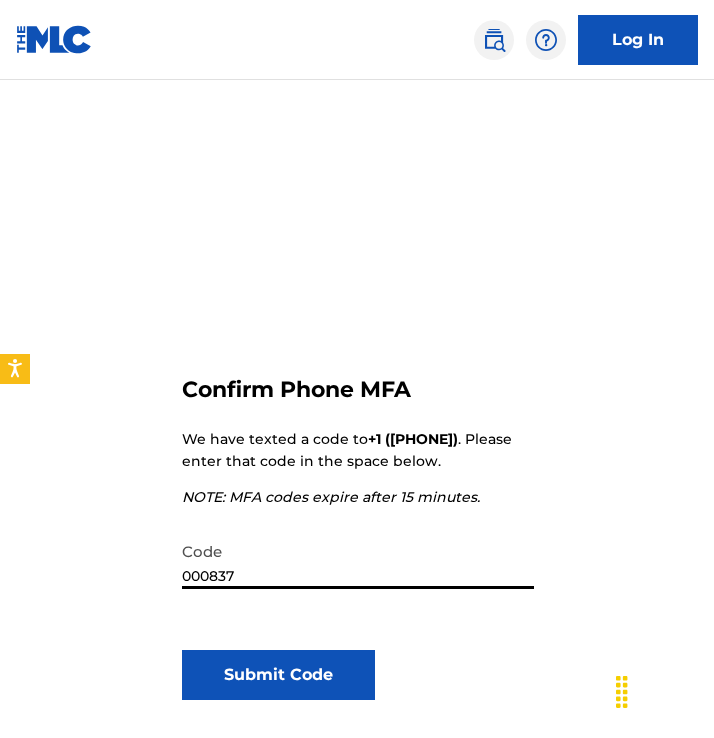 type on "000837" 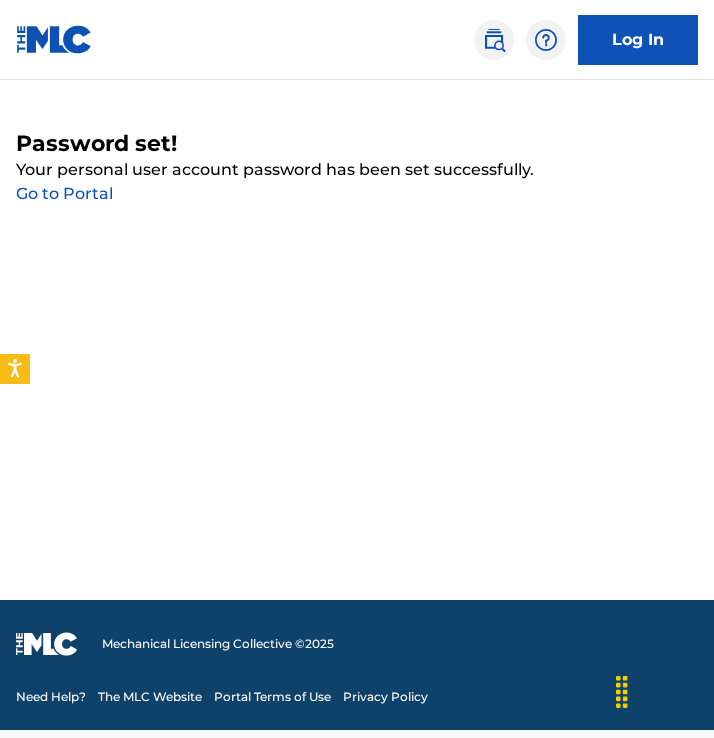 click on "Go to Portal" at bounding box center (64, 193) 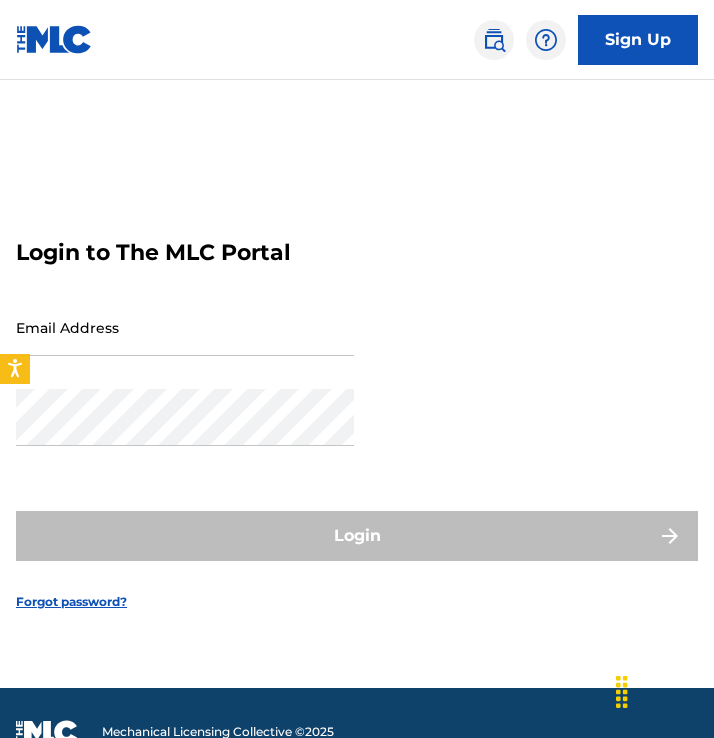 click on "Email Address" at bounding box center [185, 327] 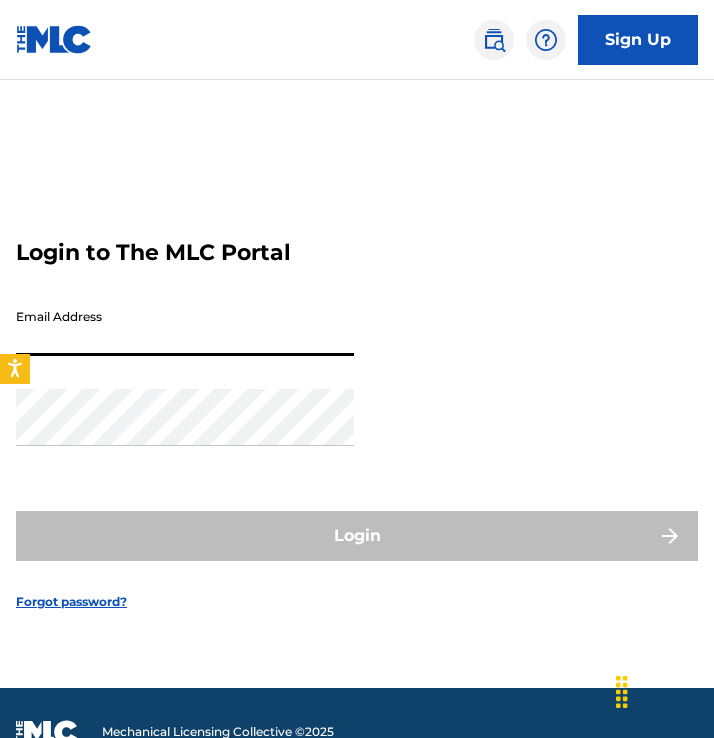 type on "[EMAIL]" 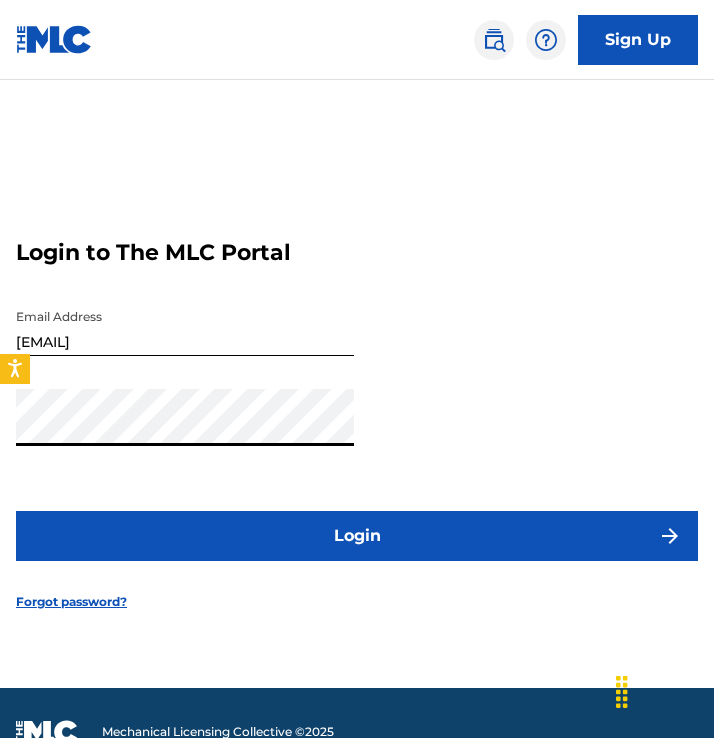click on "Login" at bounding box center [357, 536] 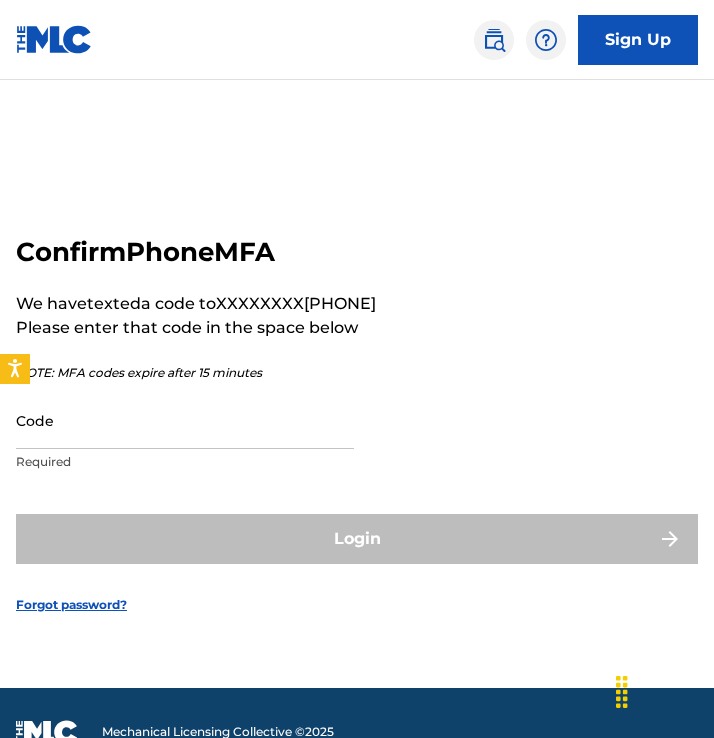 click on "Code" at bounding box center [185, 420] 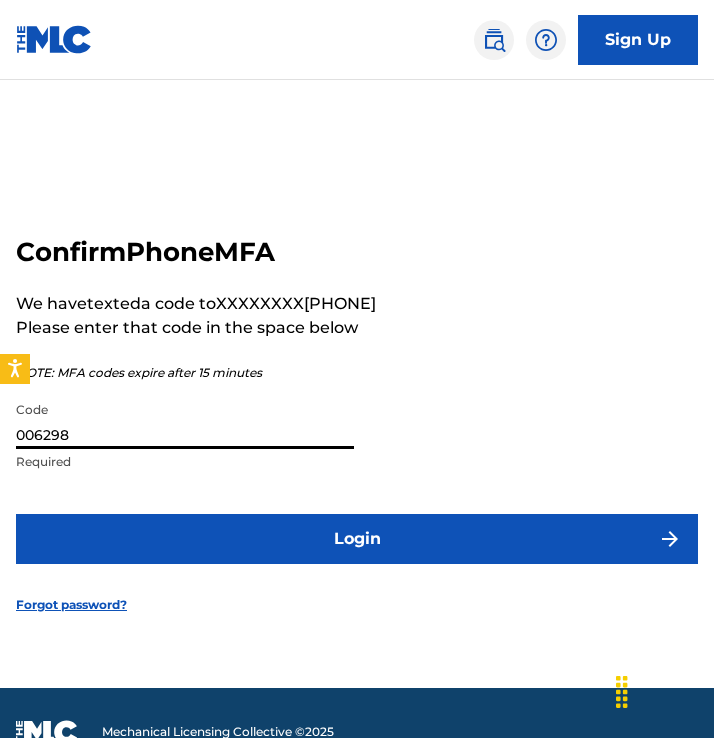 type on "006298" 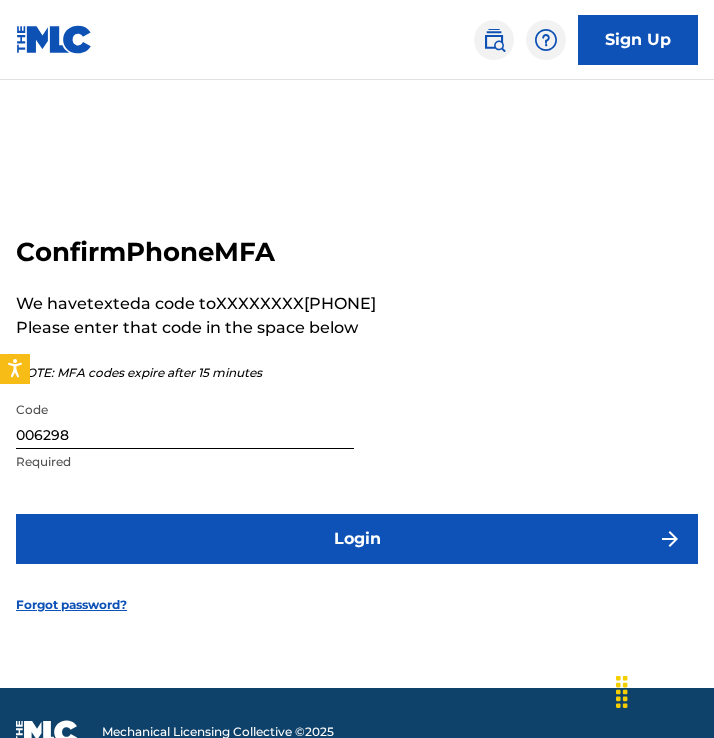 click on "Login" at bounding box center (357, 539) 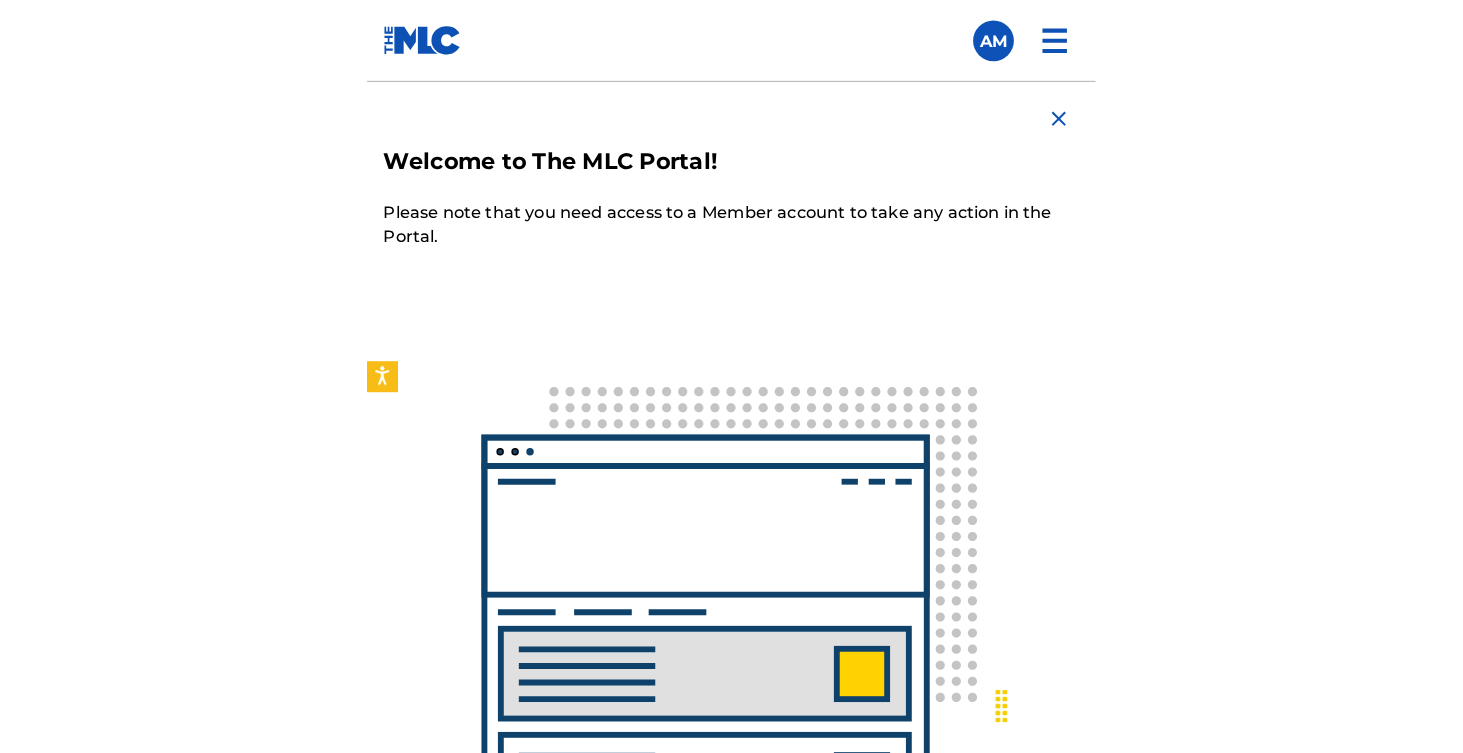 scroll, scrollTop: 0, scrollLeft: 0, axis: both 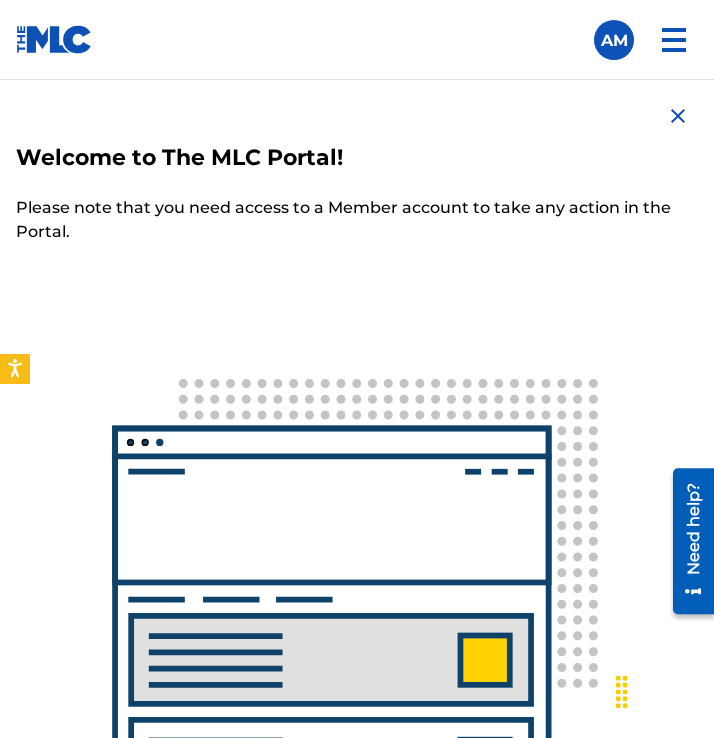 click at bounding box center [678, 116] 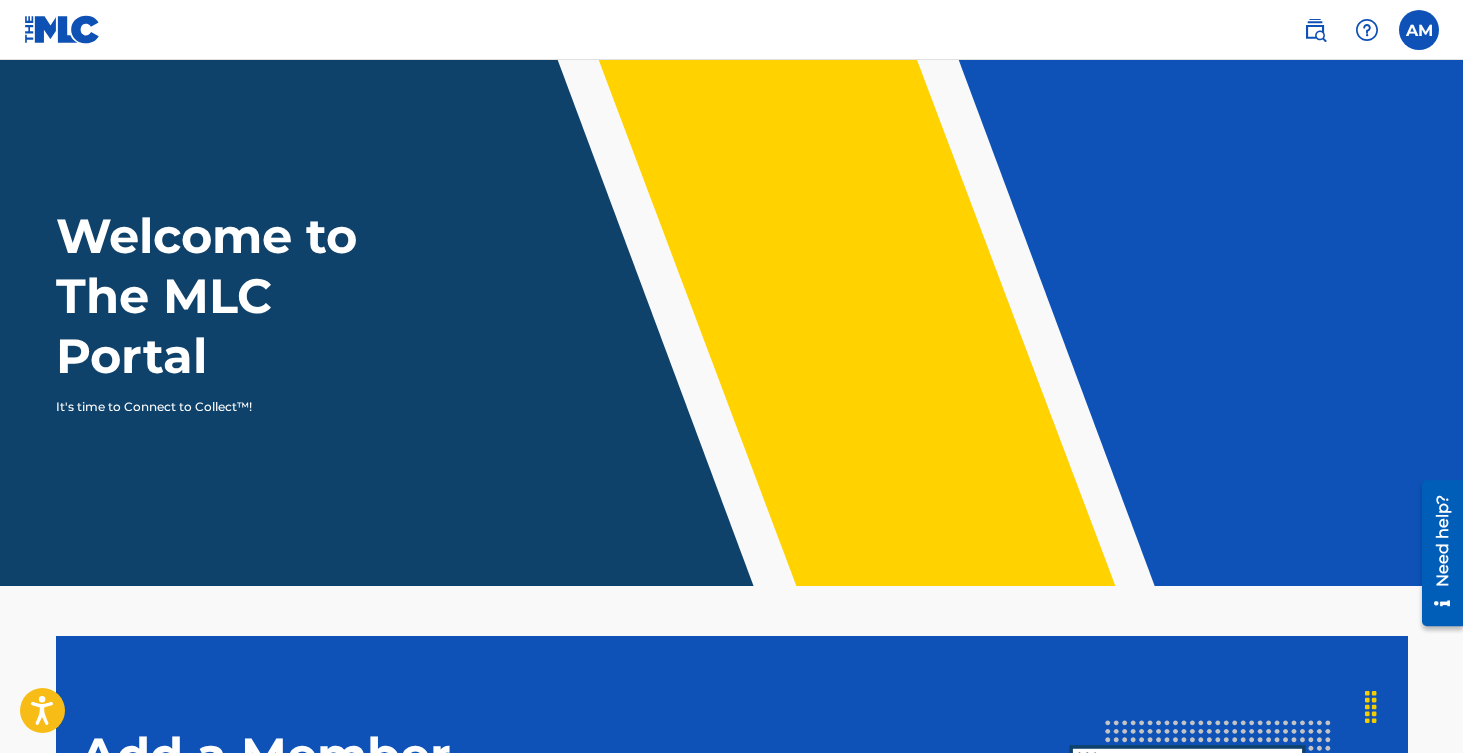 scroll, scrollTop: 393, scrollLeft: 0, axis: vertical 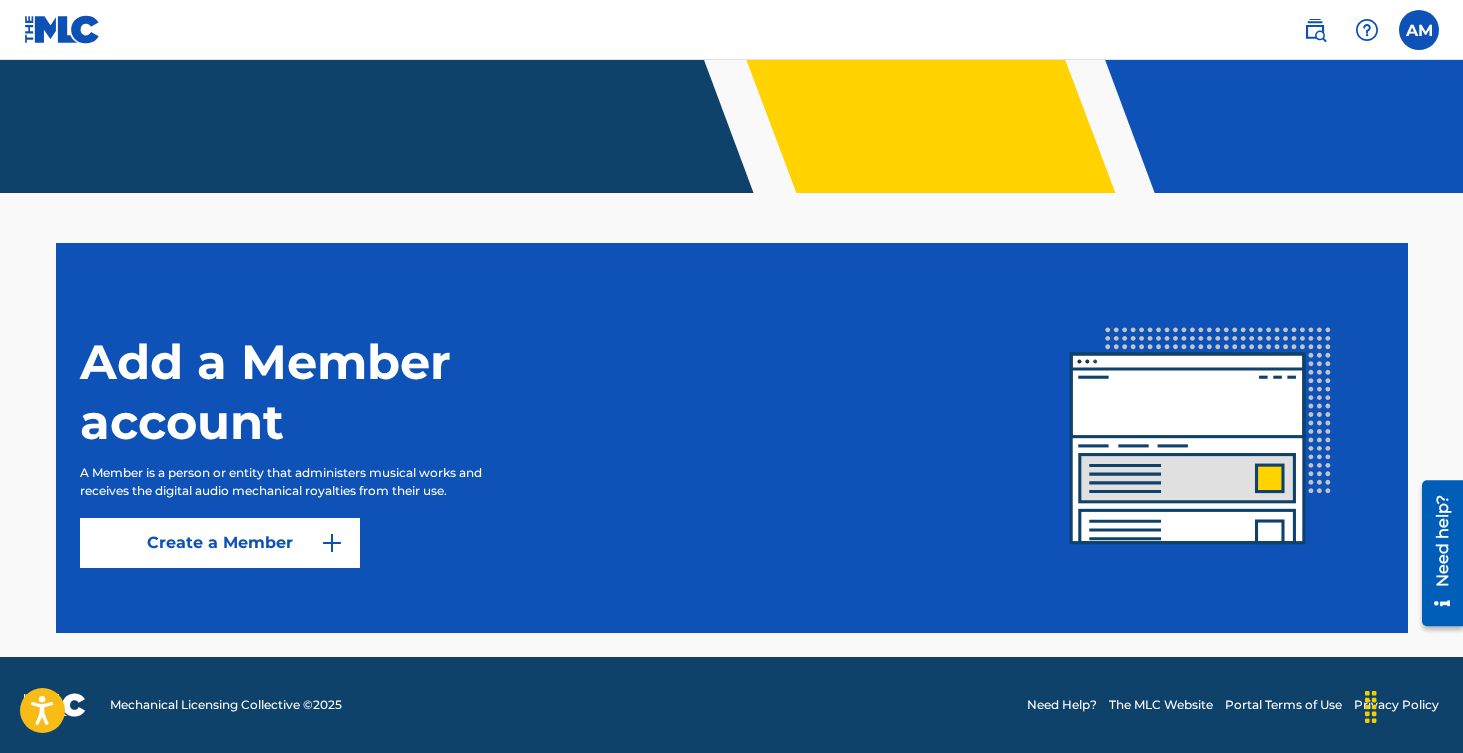 click at bounding box center [332, 543] 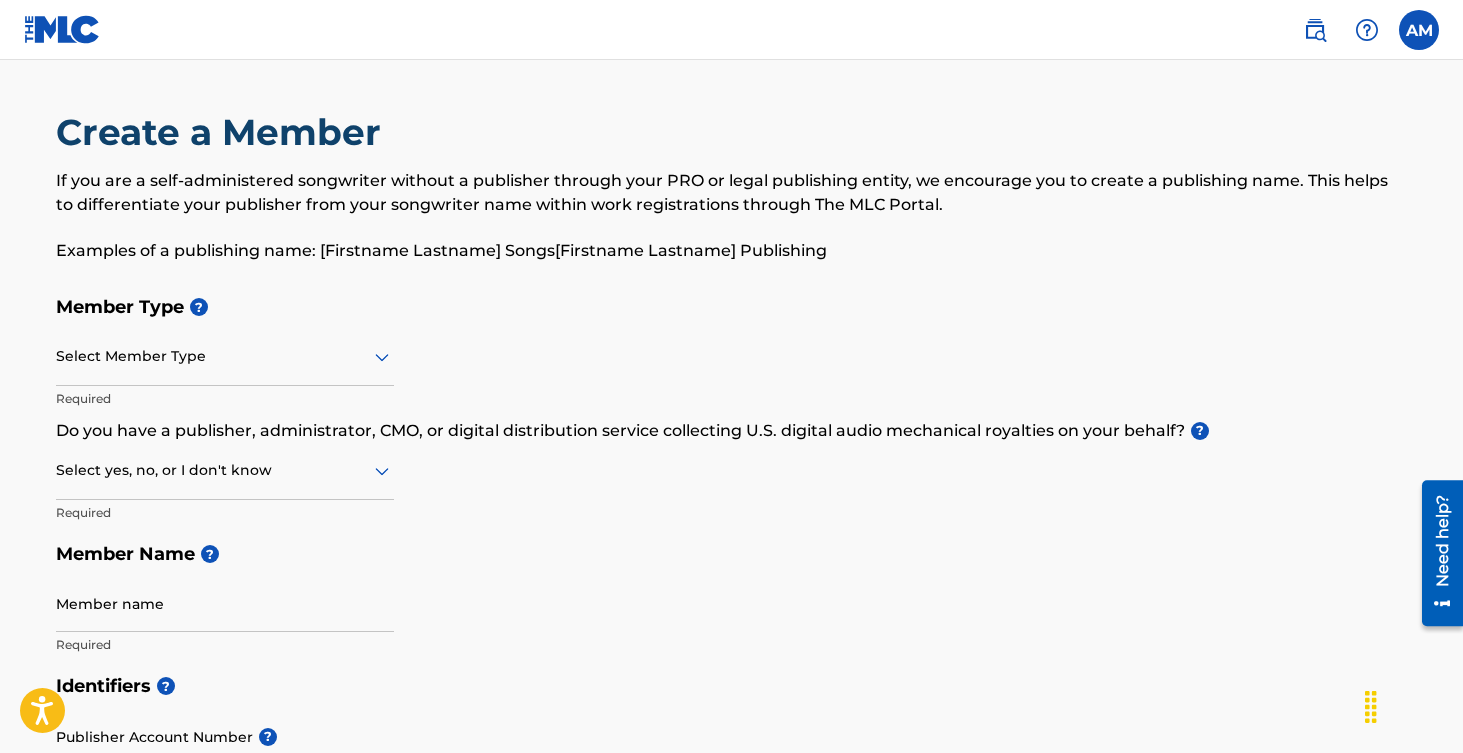 click at bounding box center (225, 356) 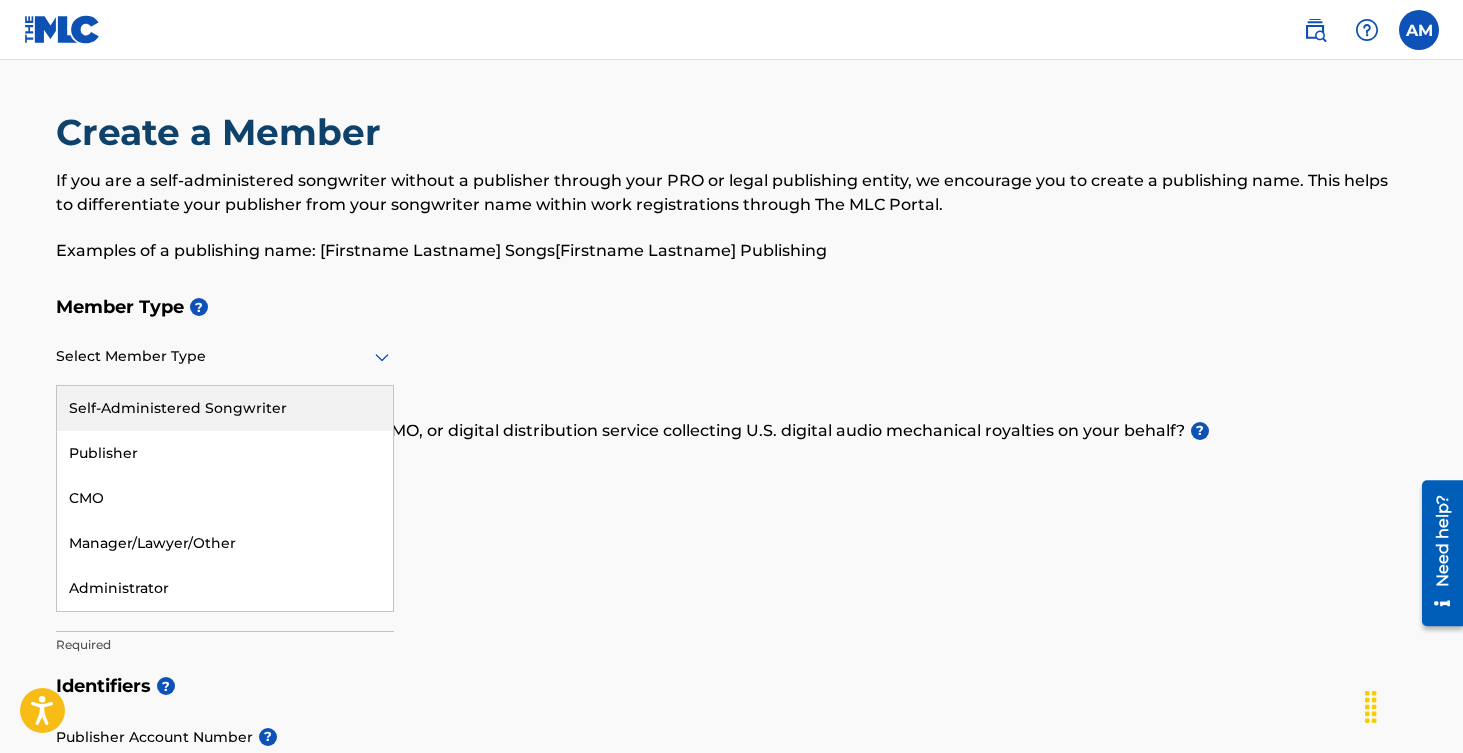 click on "Self-Administered Songwriter" at bounding box center [225, 408] 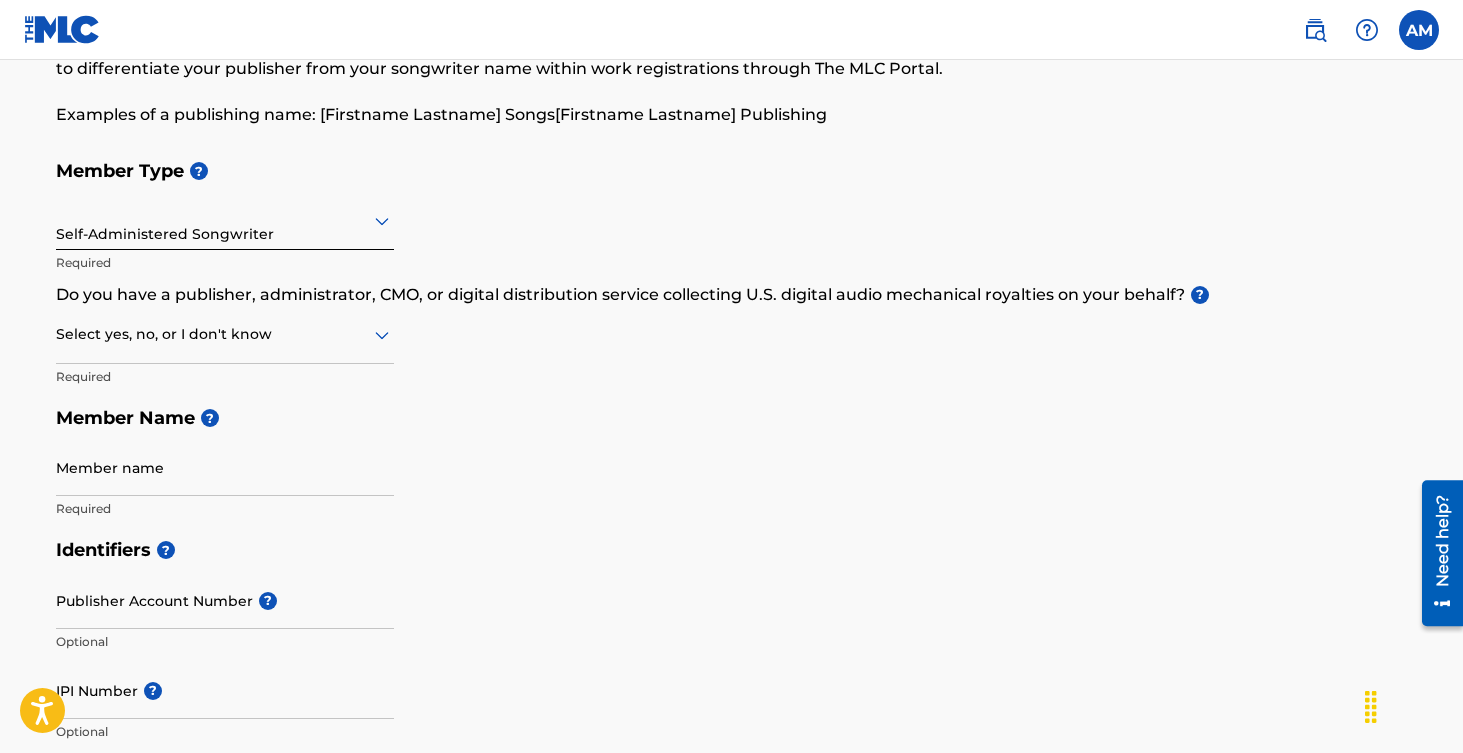 scroll, scrollTop: 164, scrollLeft: 0, axis: vertical 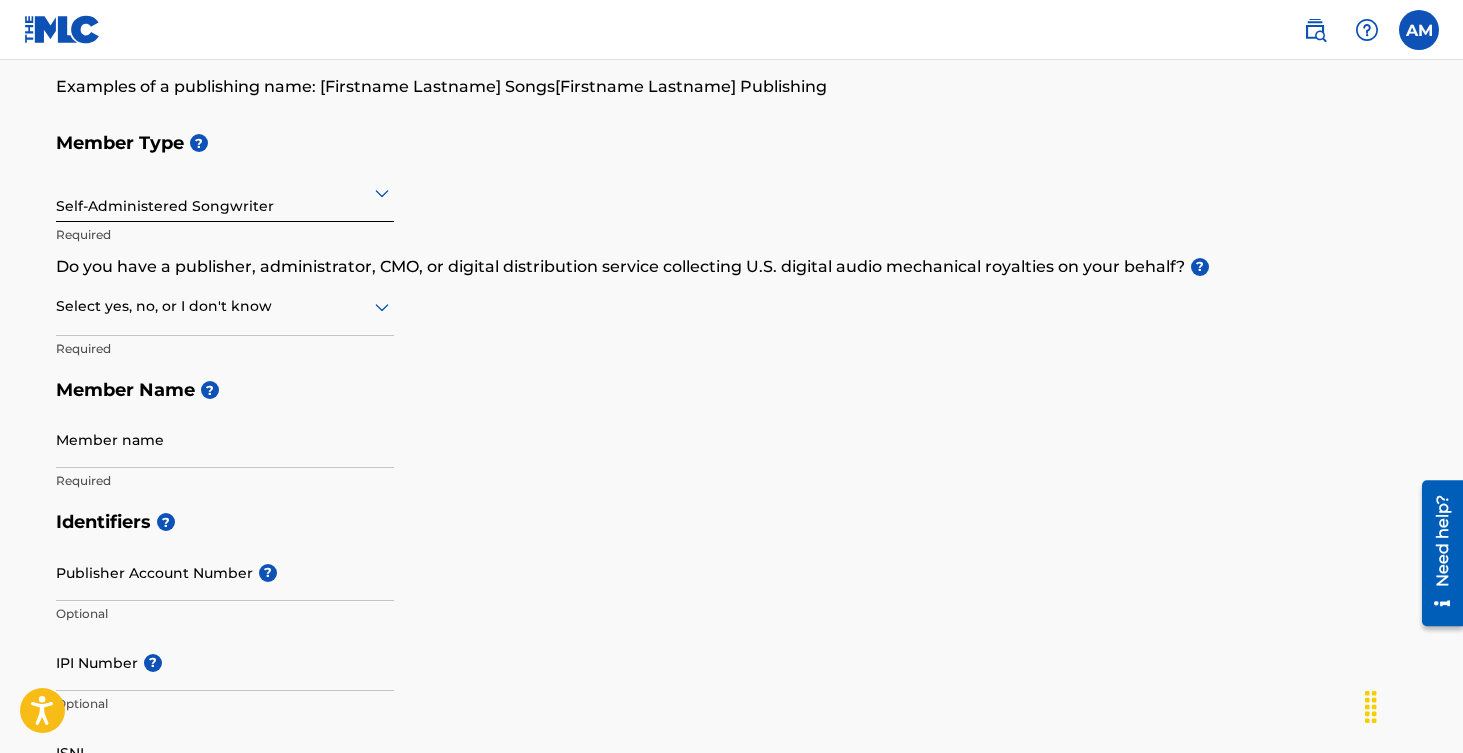 click at bounding box center [225, 306] 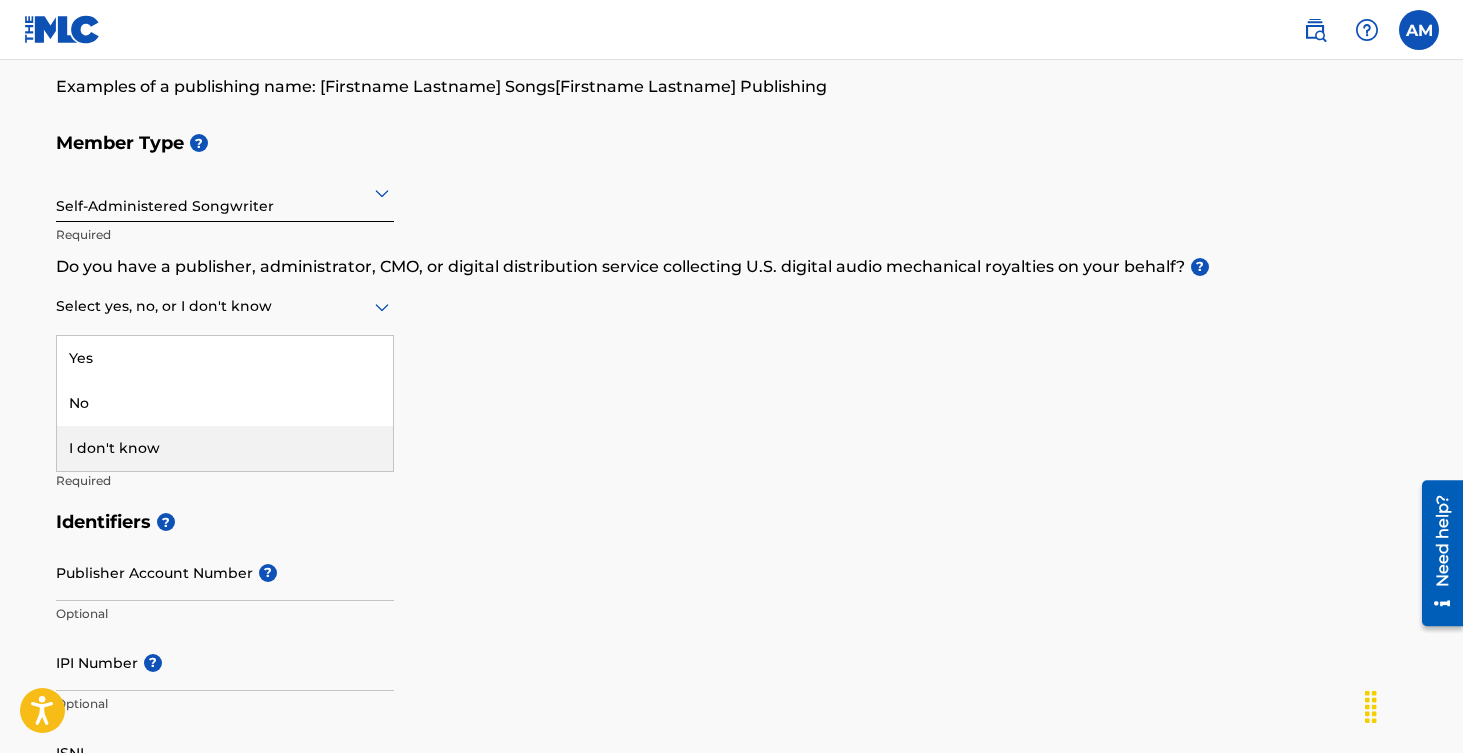click on "I don't know" at bounding box center (225, 448) 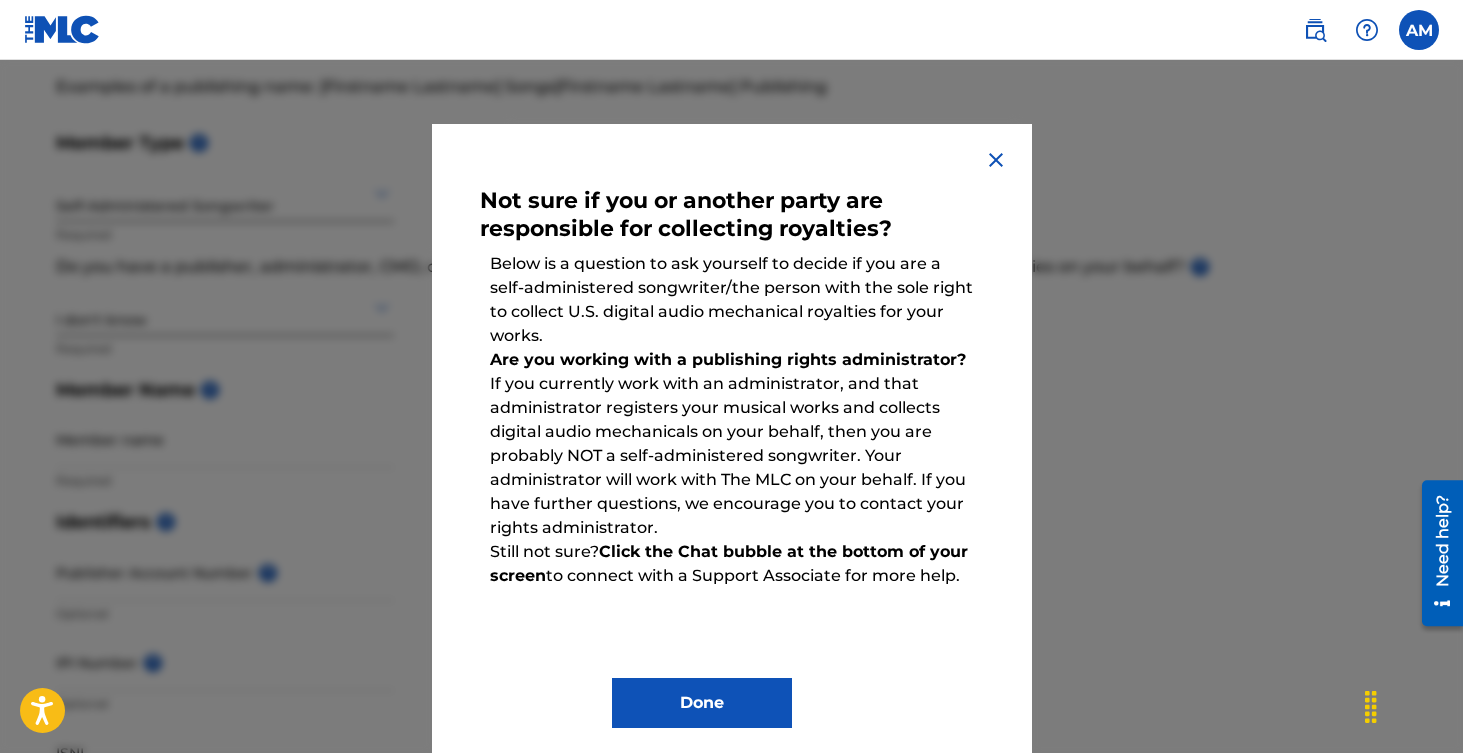 click on "Done" at bounding box center (702, 703) 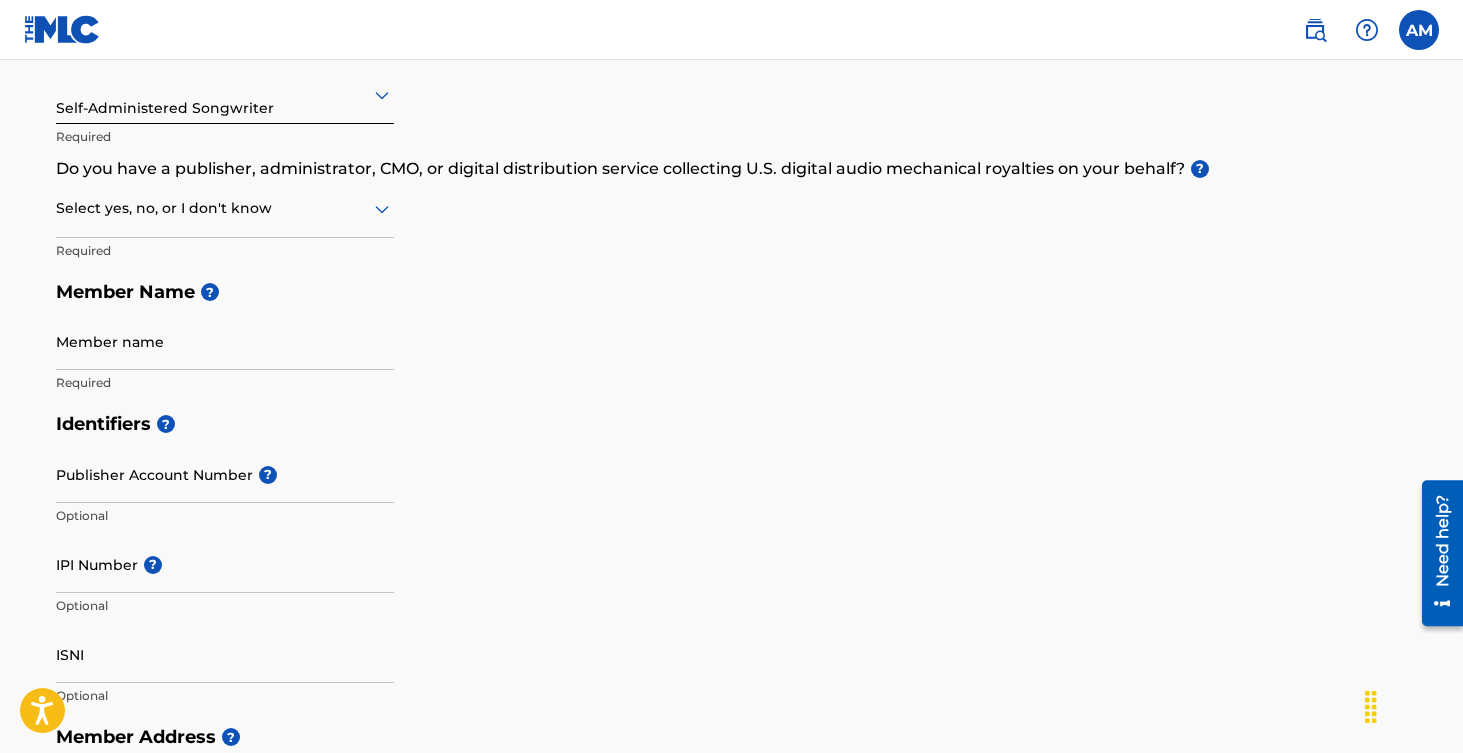scroll, scrollTop: 292, scrollLeft: 0, axis: vertical 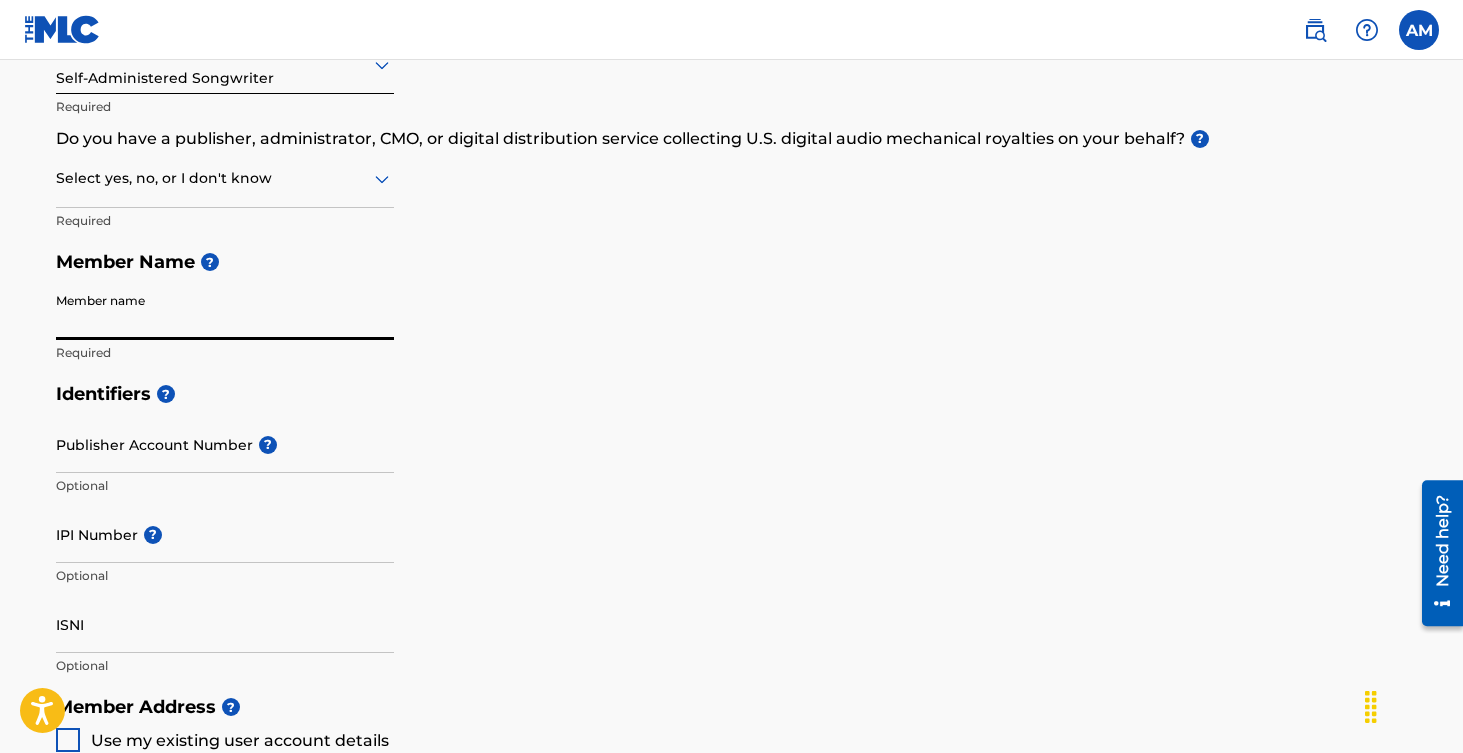 click on "Member name" at bounding box center [225, 311] 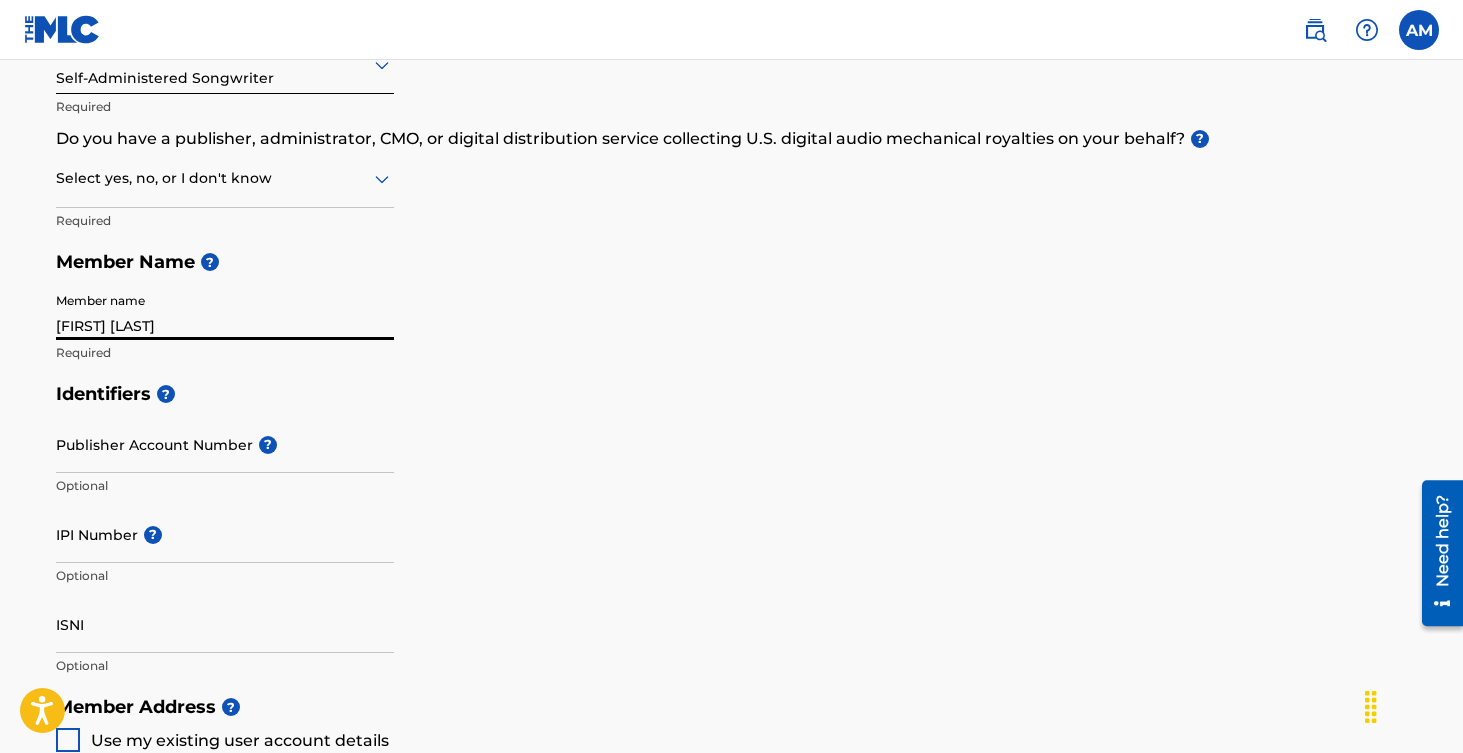 type on "[NUMBER] [STREET]" 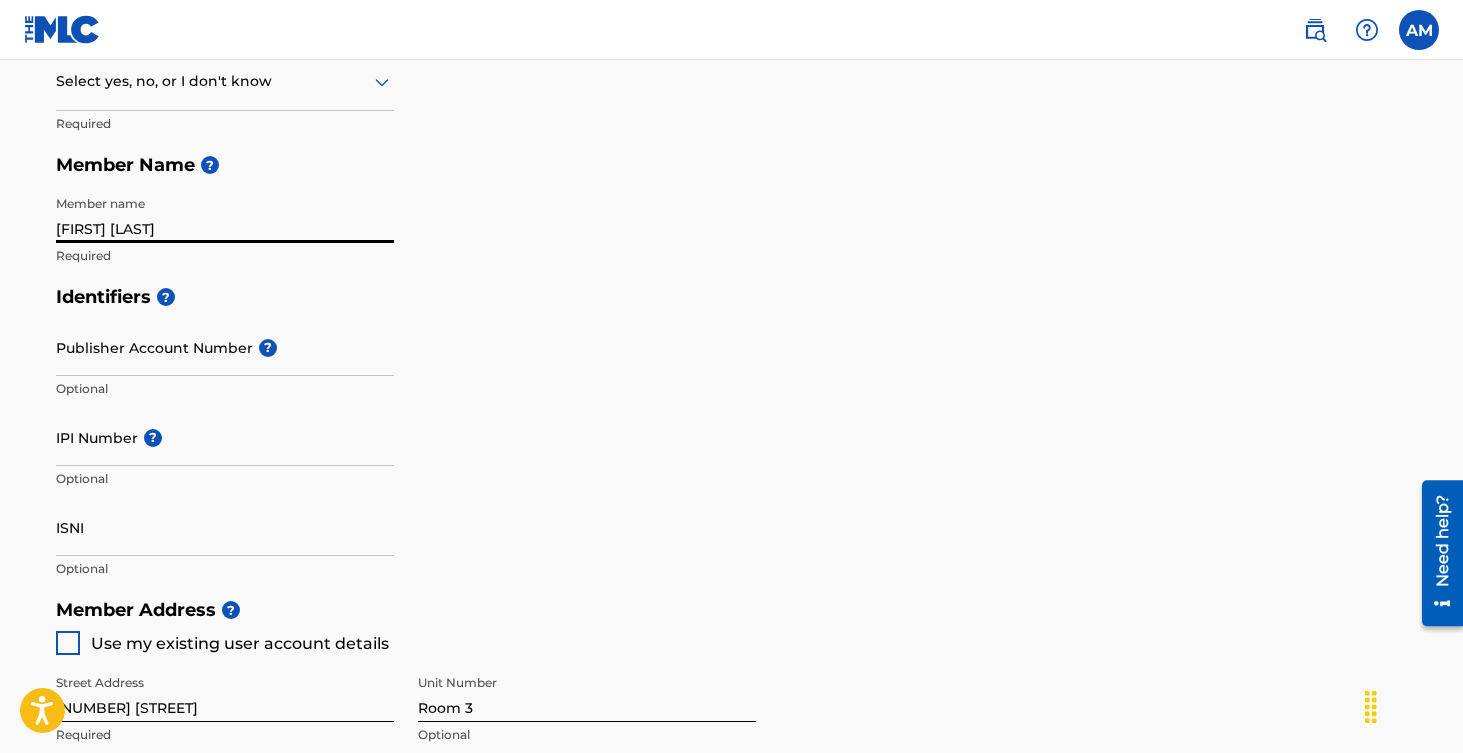 scroll, scrollTop: 434, scrollLeft: 0, axis: vertical 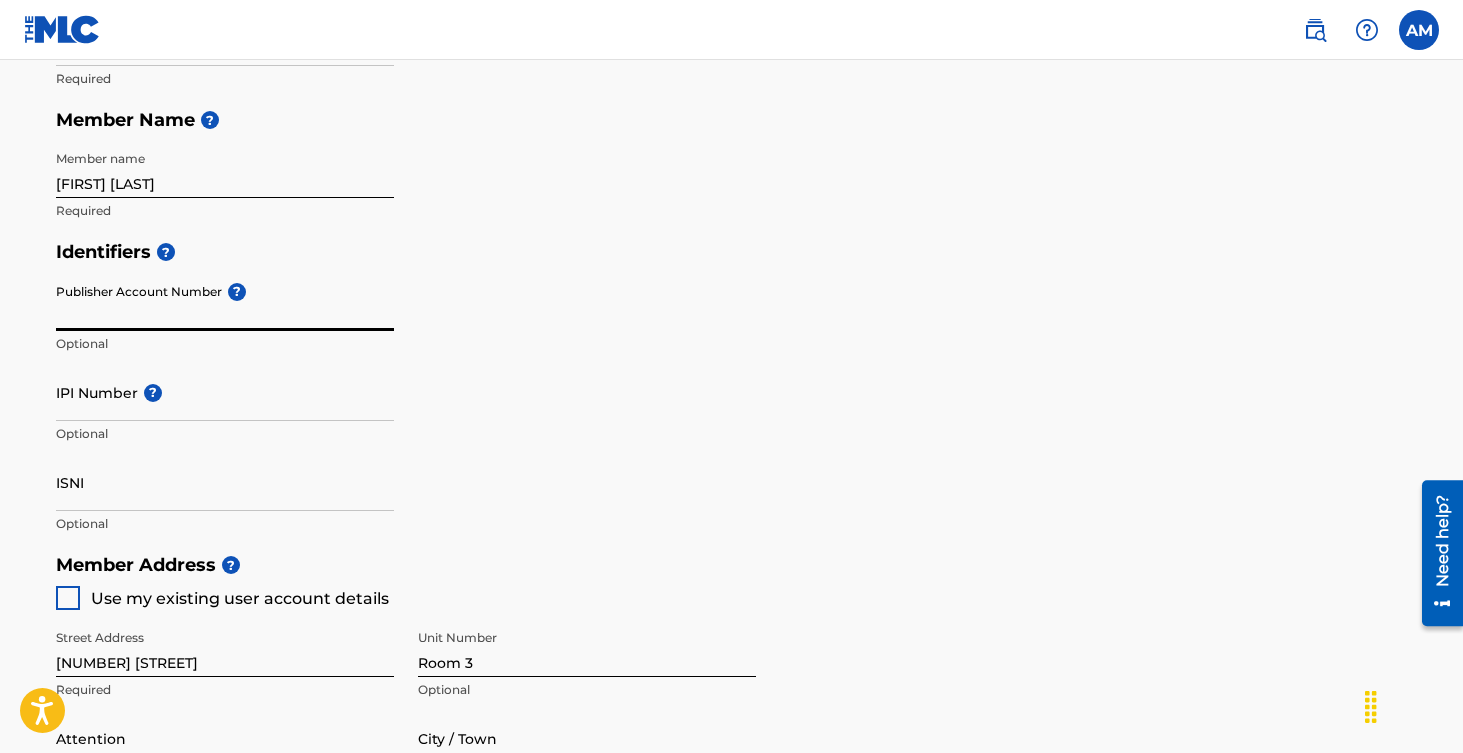 click on "Publisher Account Number ?" at bounding box center (225, 302) 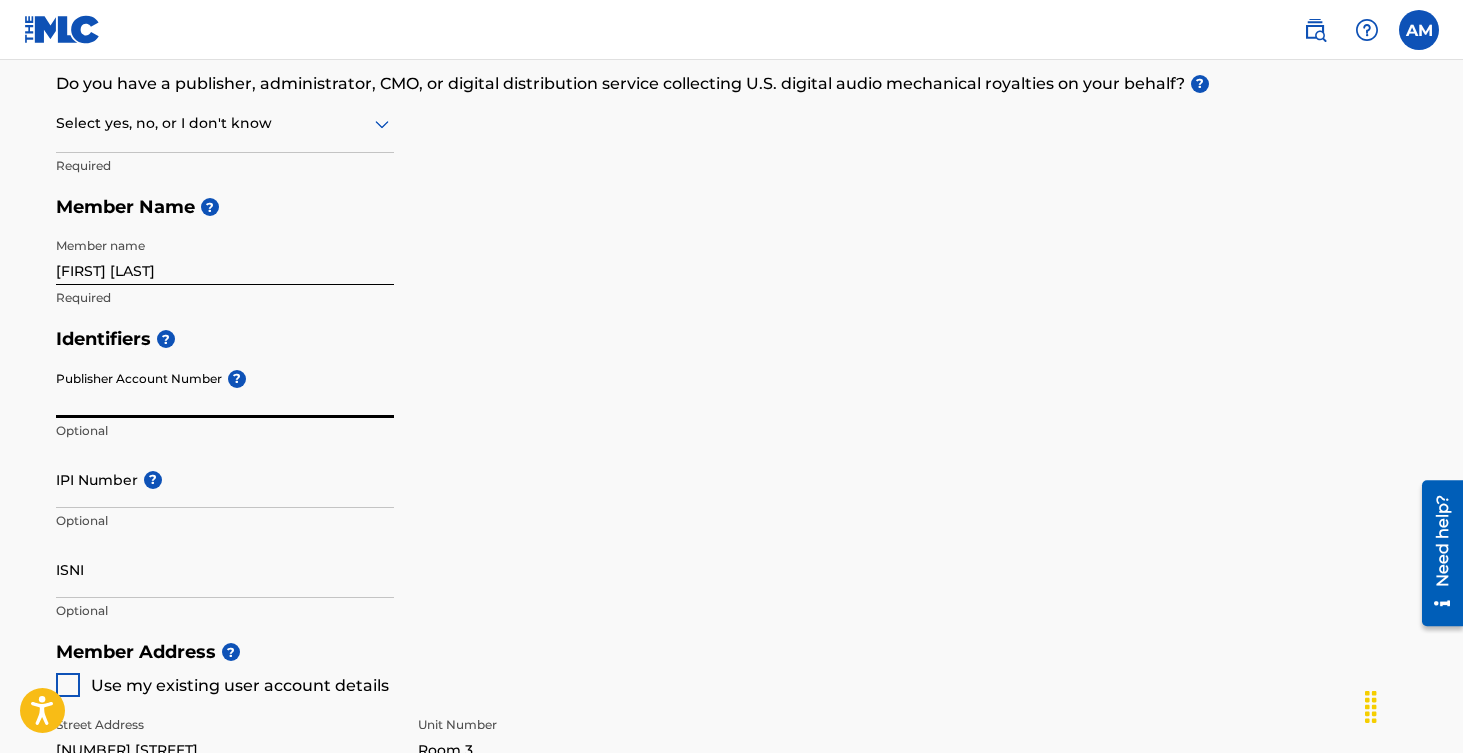 scroll, scrollTop: 220, scrollLeft: 0, axis: vertical 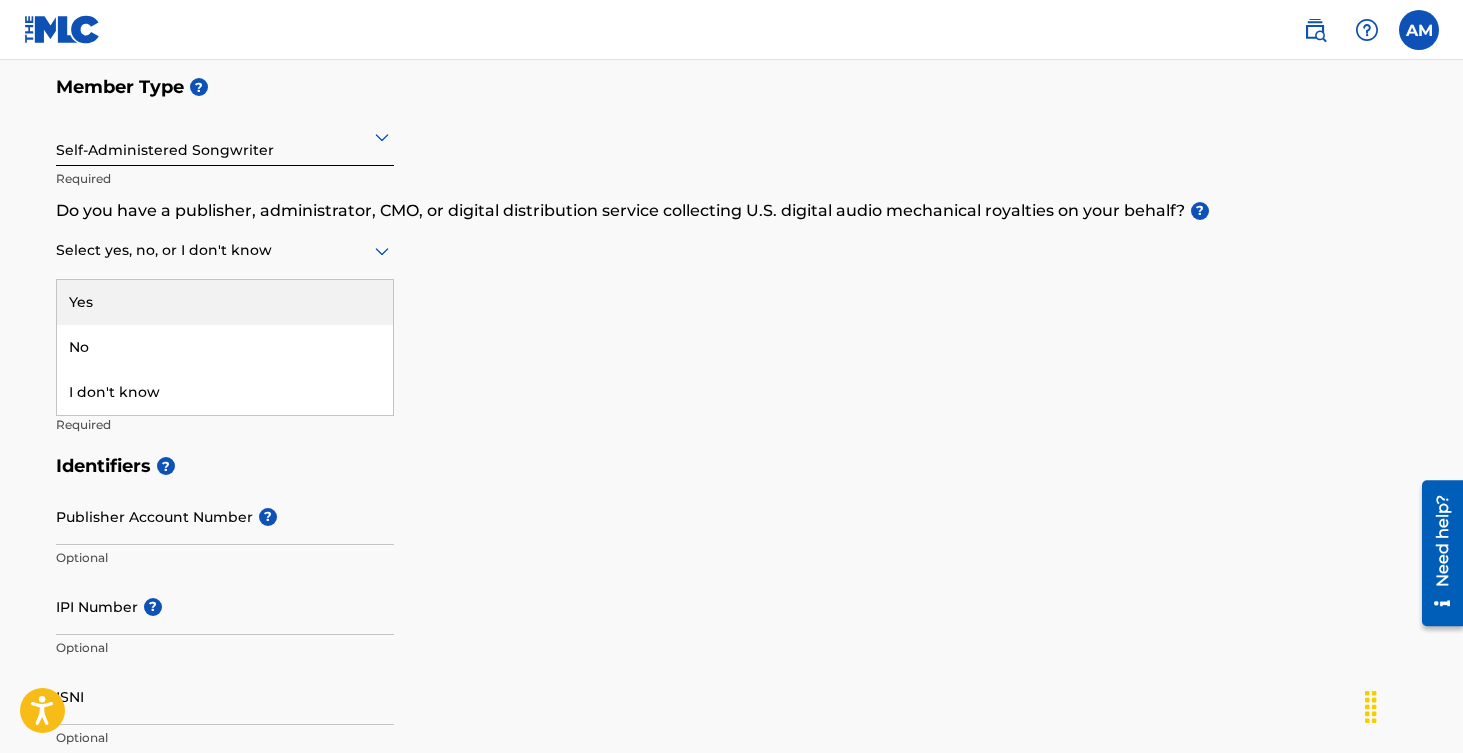 click at bounding box center (225, 250) 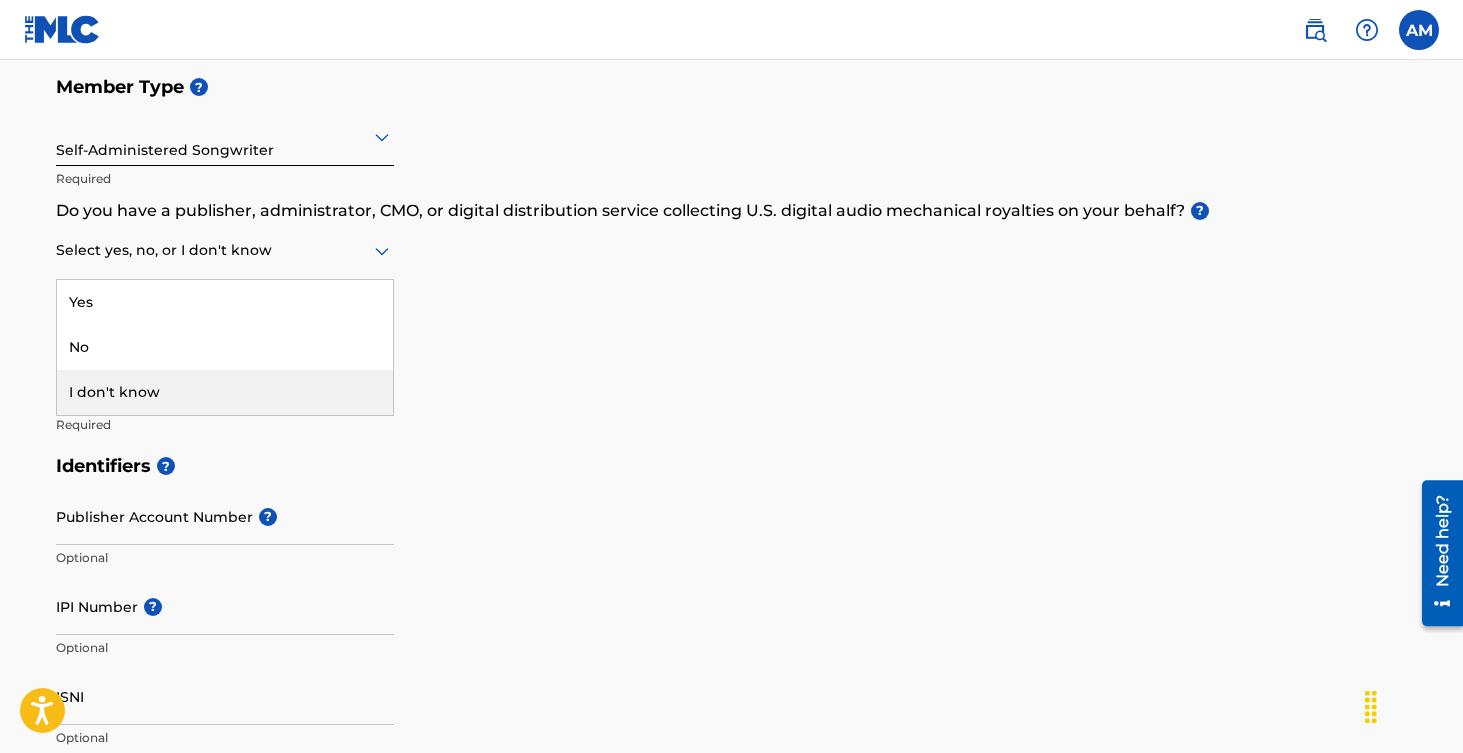 click on "I don't know" at bounding box center [225, 392] 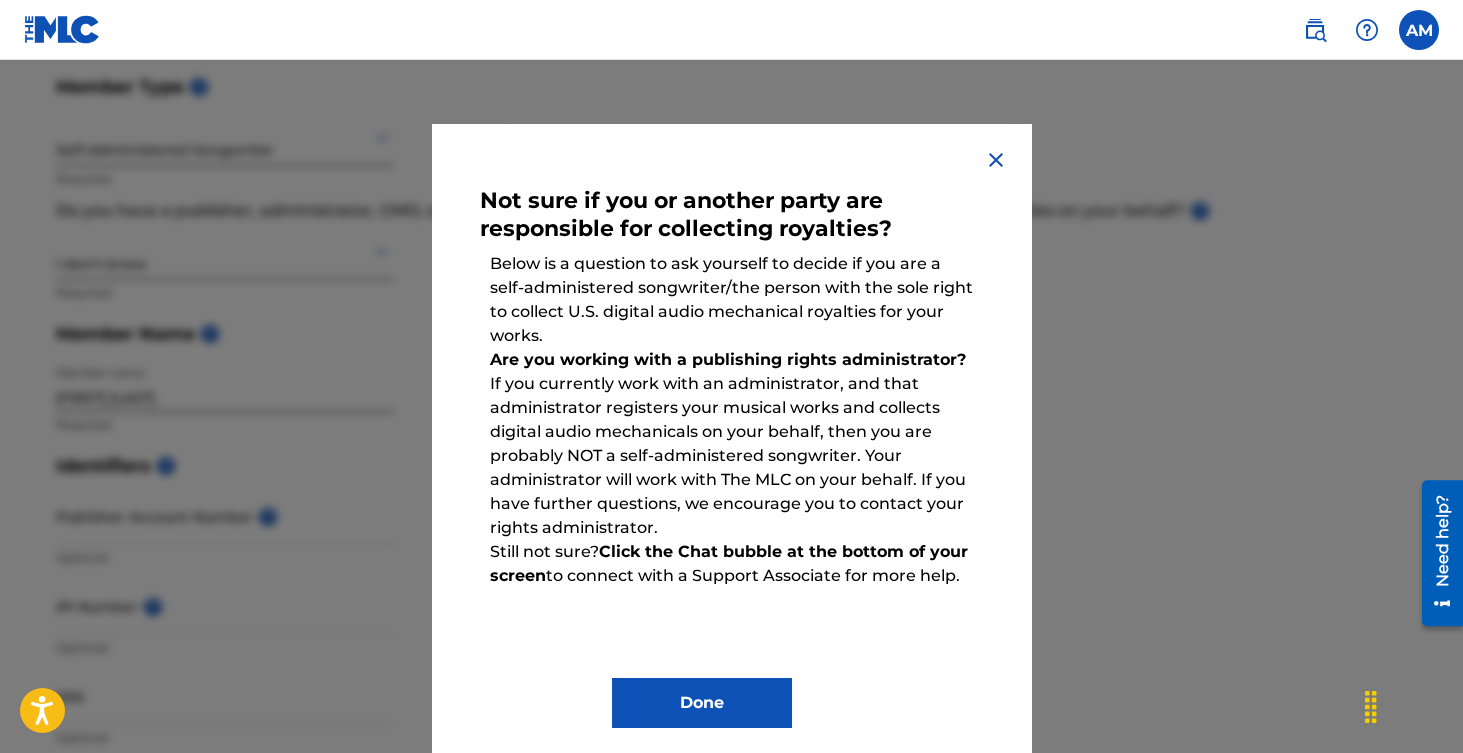 click on "Done" at bounding box center [702, 703] 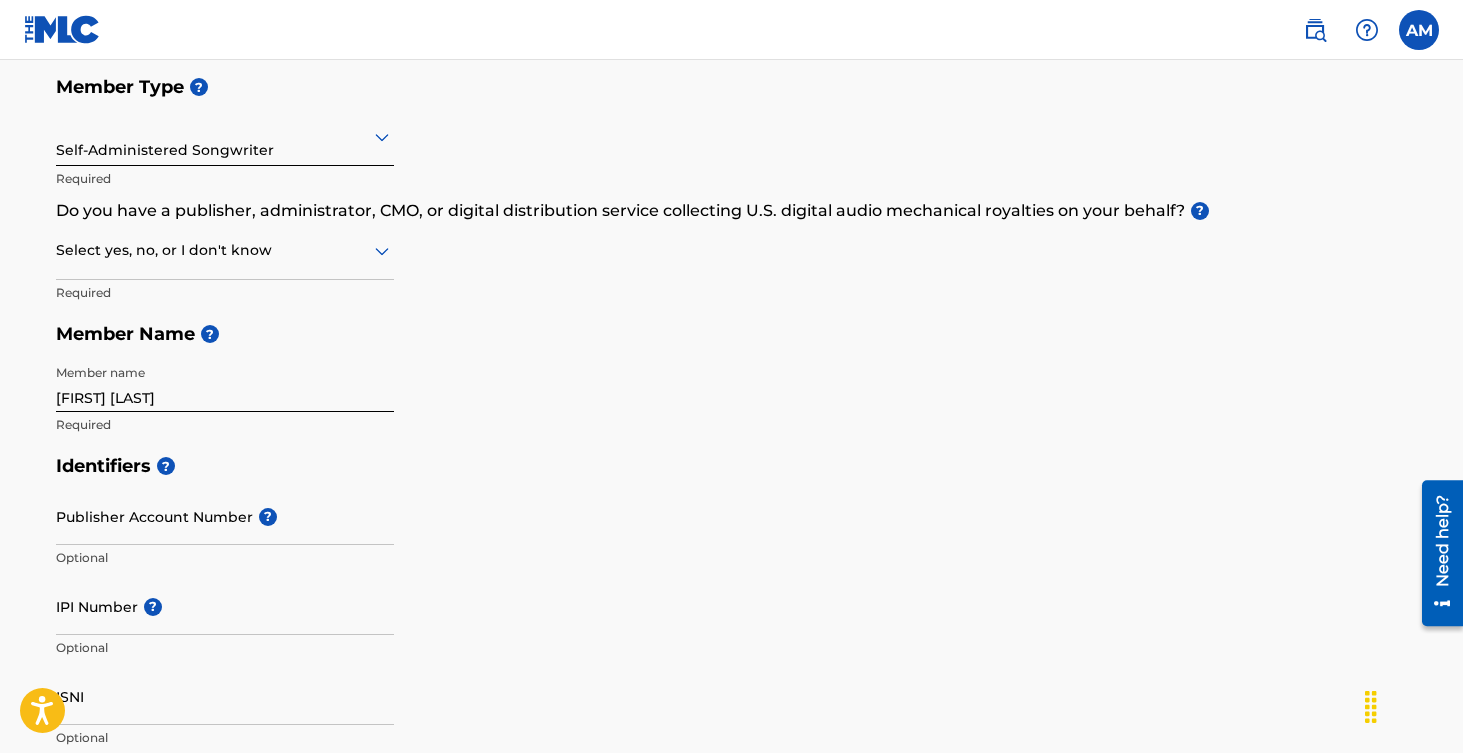 click at bounding box center [225, 250] 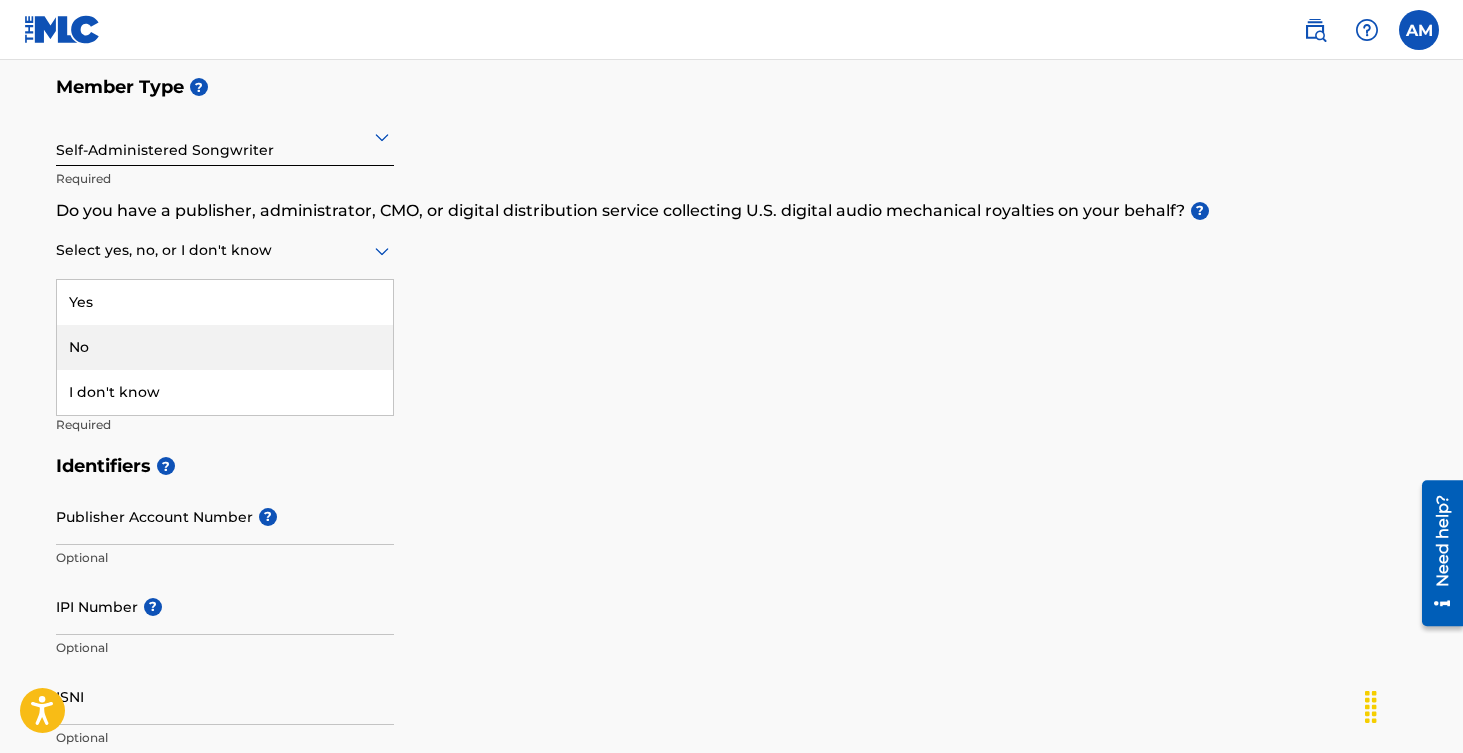 click on "No" at bounding box center [225, 347] 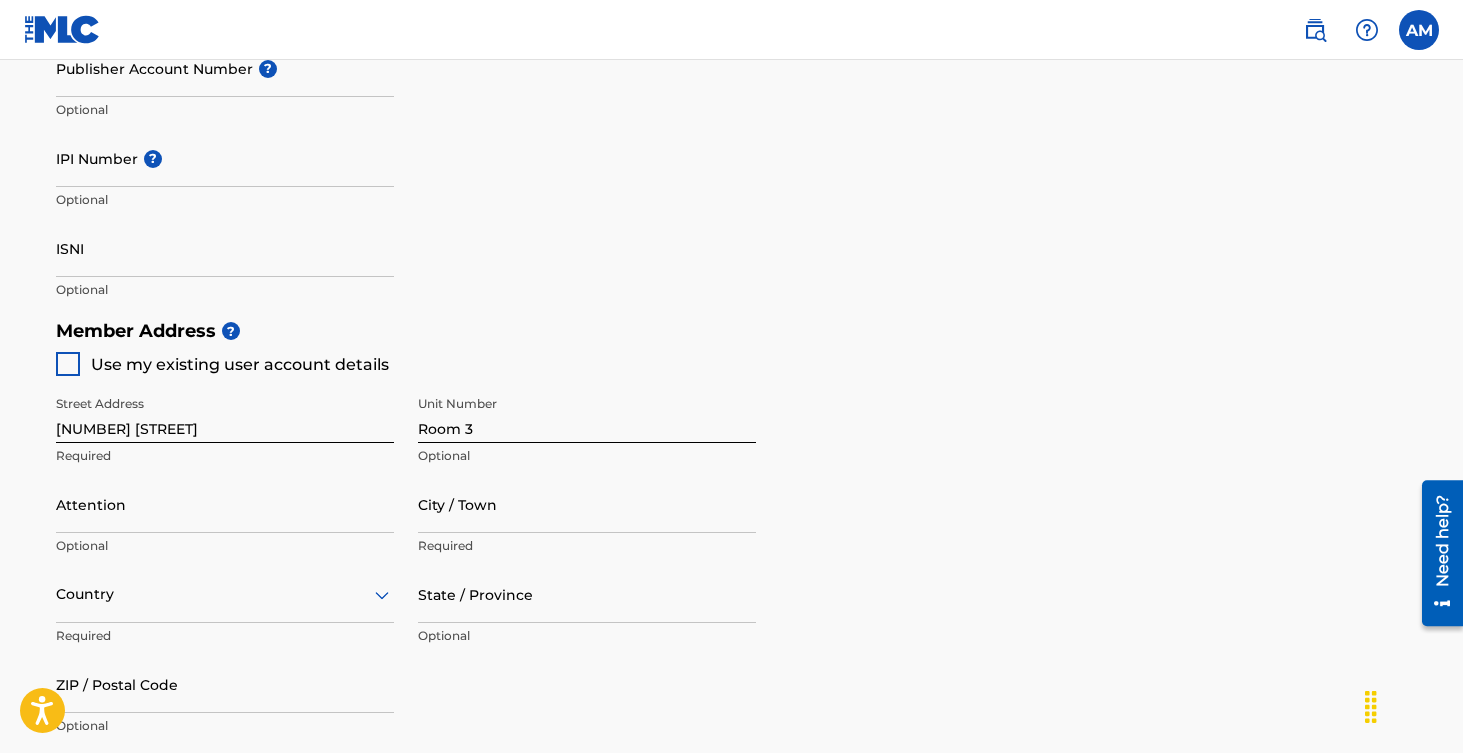 scroll, scrollTop: 670, scrollLeft: 0, axis: vertical 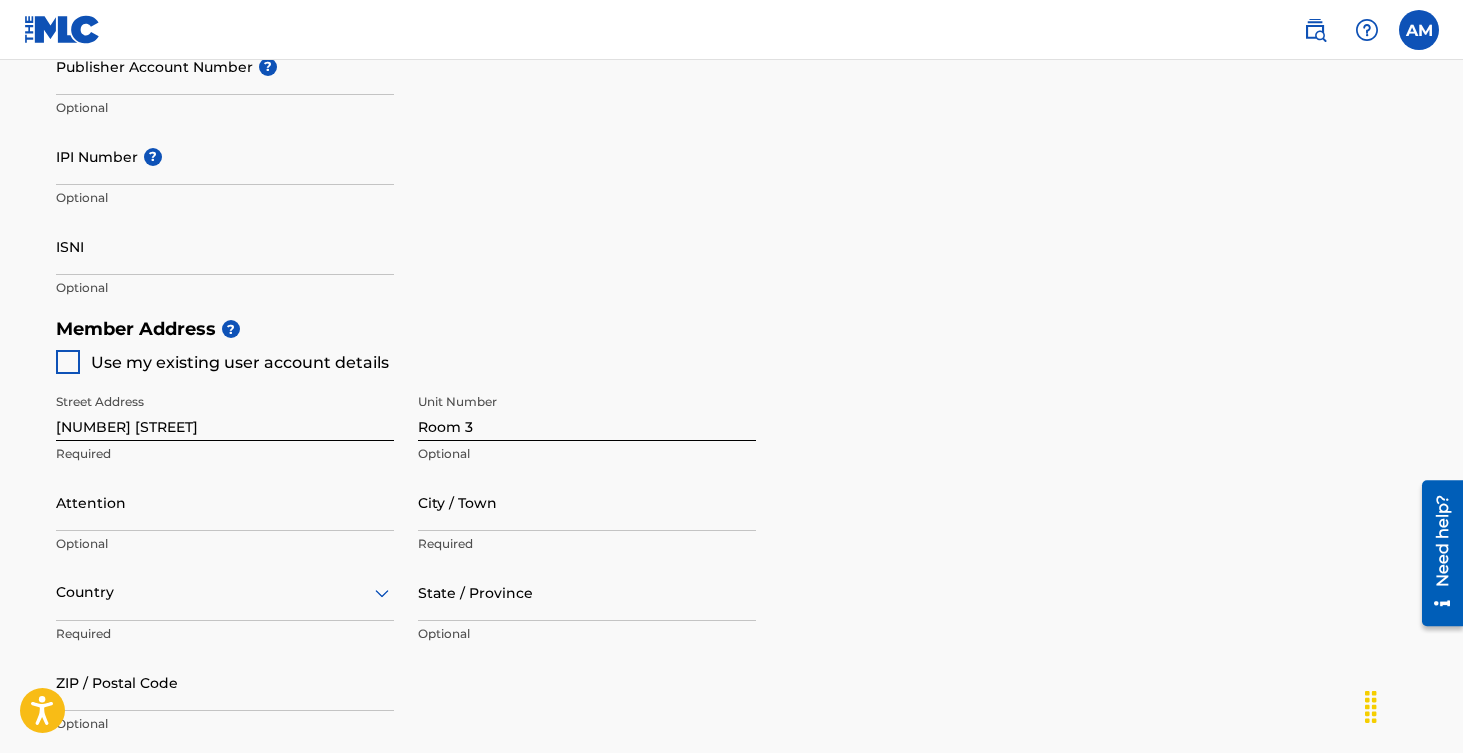click on "Street Address [NUMBER] [STREET] Required Unit Number [ROOM] Optional Attention Optional City / Town Required Country Required State / Province Optional ZIP / Postal Code Optional" at bounding box center [406, 564] 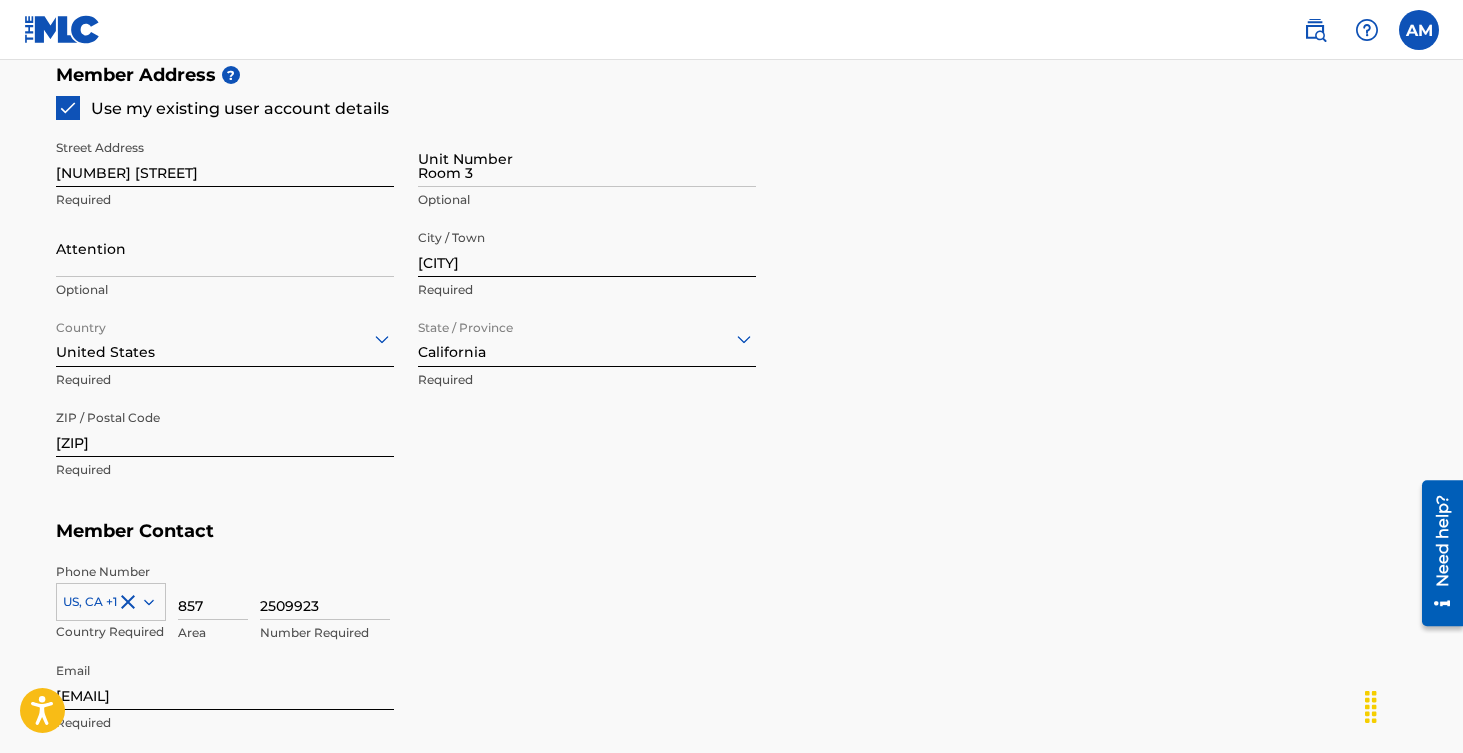 scroll, scrollTop: 936, scrollLeft: 0, axis: vertical 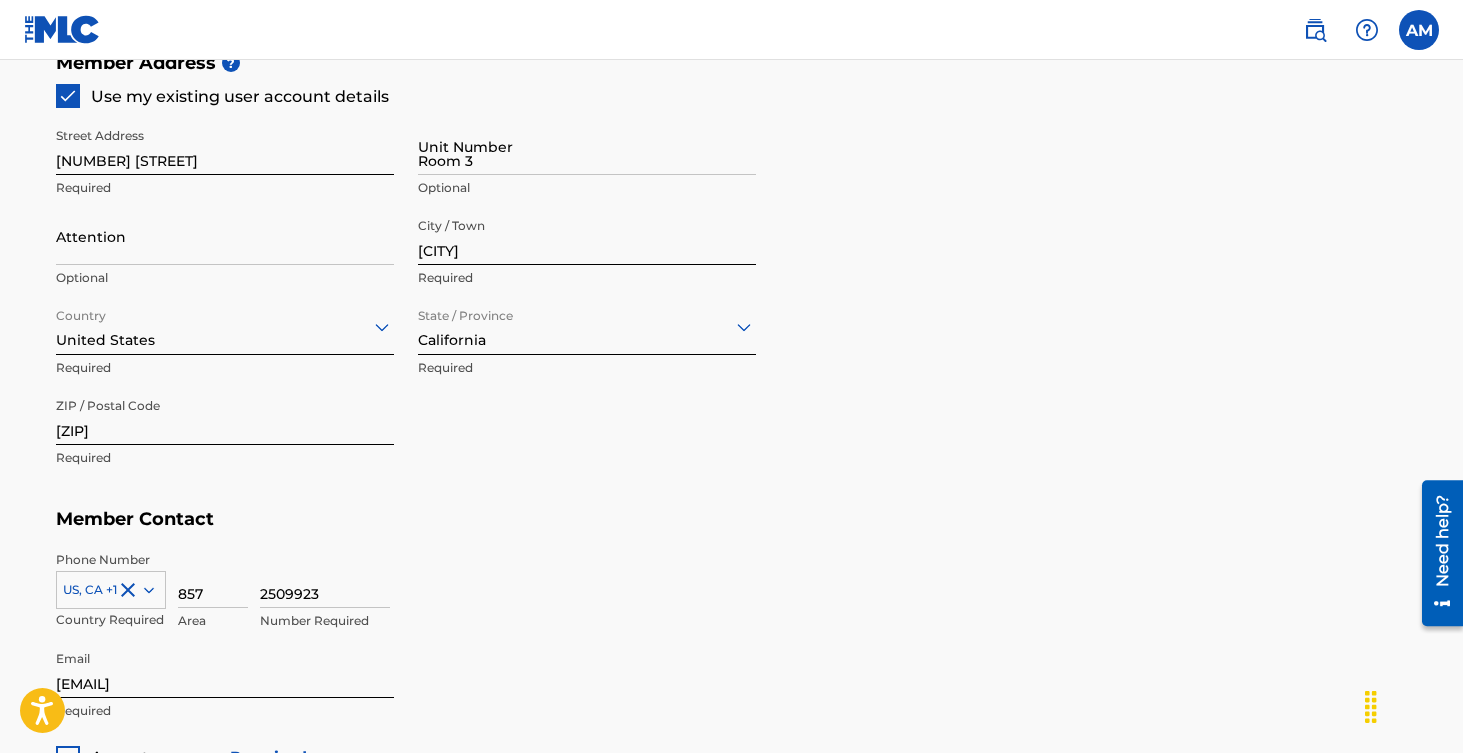 click on "Room 3" at bounding box center [587, 146] 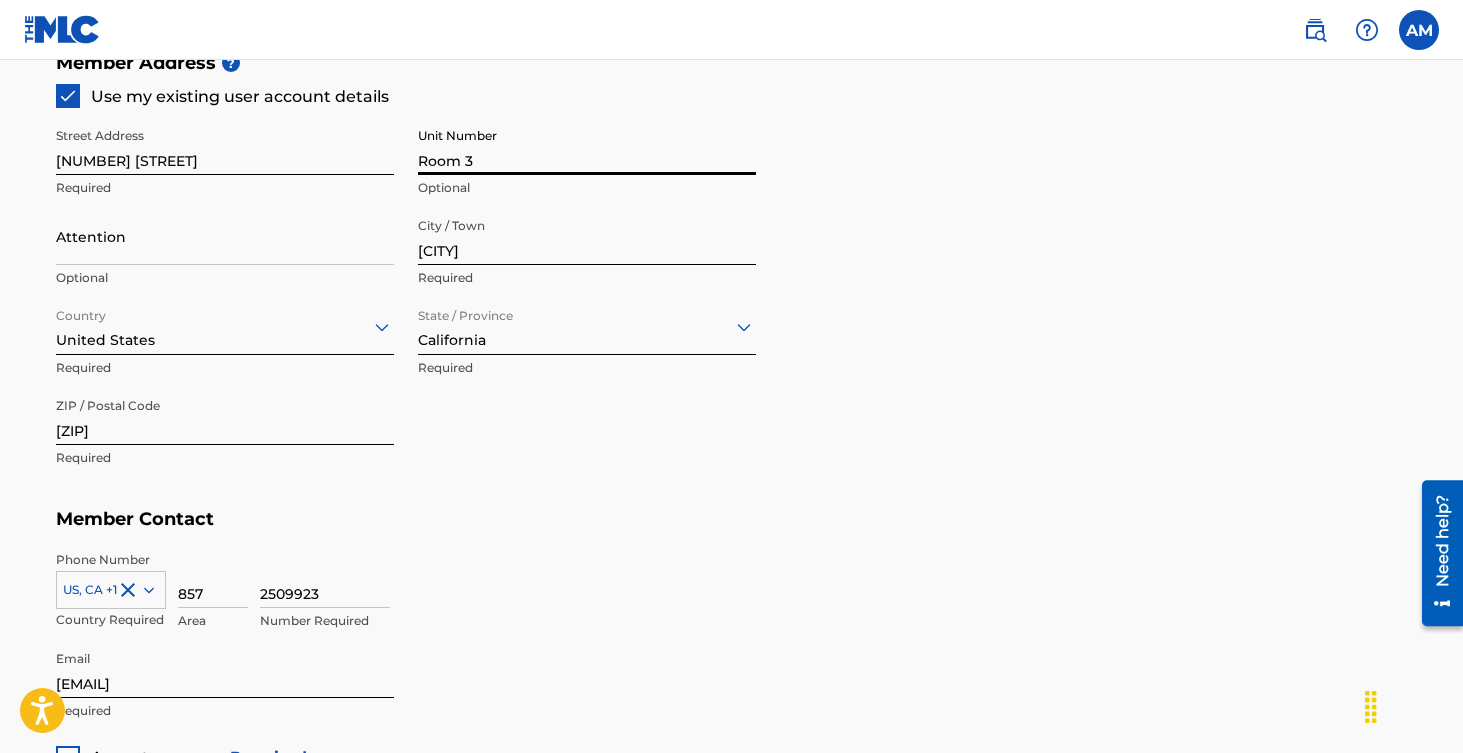 click on "Room 3" at bounding box center (587, 146) 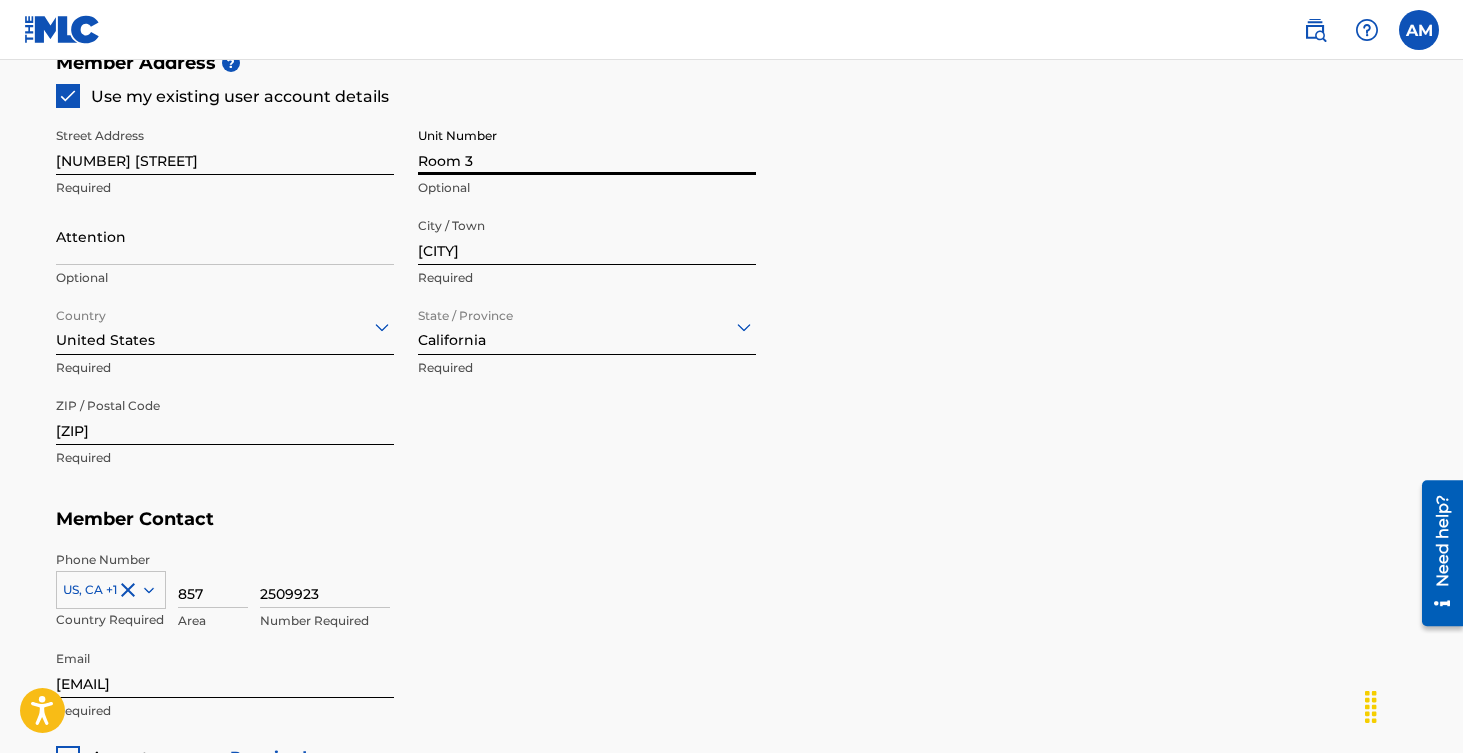 type on "3" 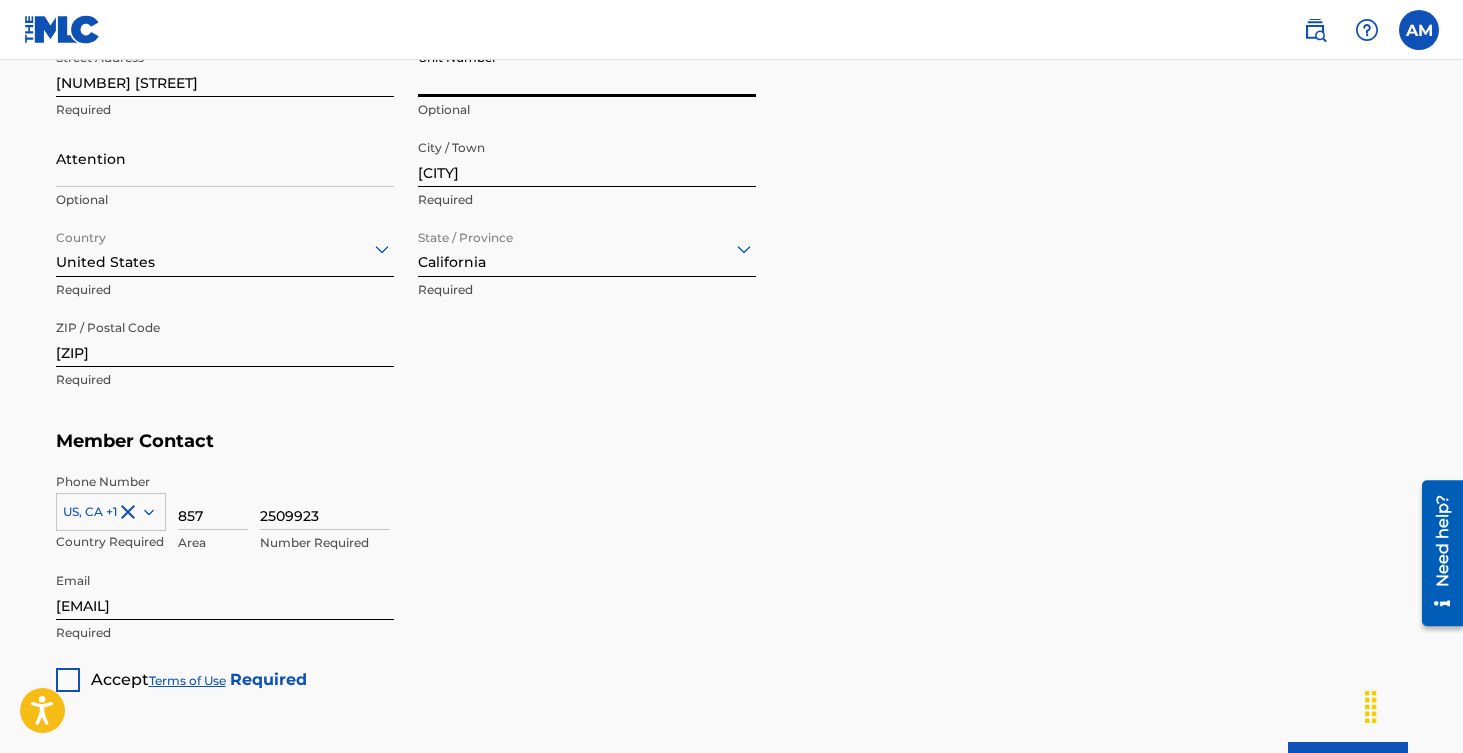 scroll, scrollTop: 1015, scrollLeft: 0, axis: vertical 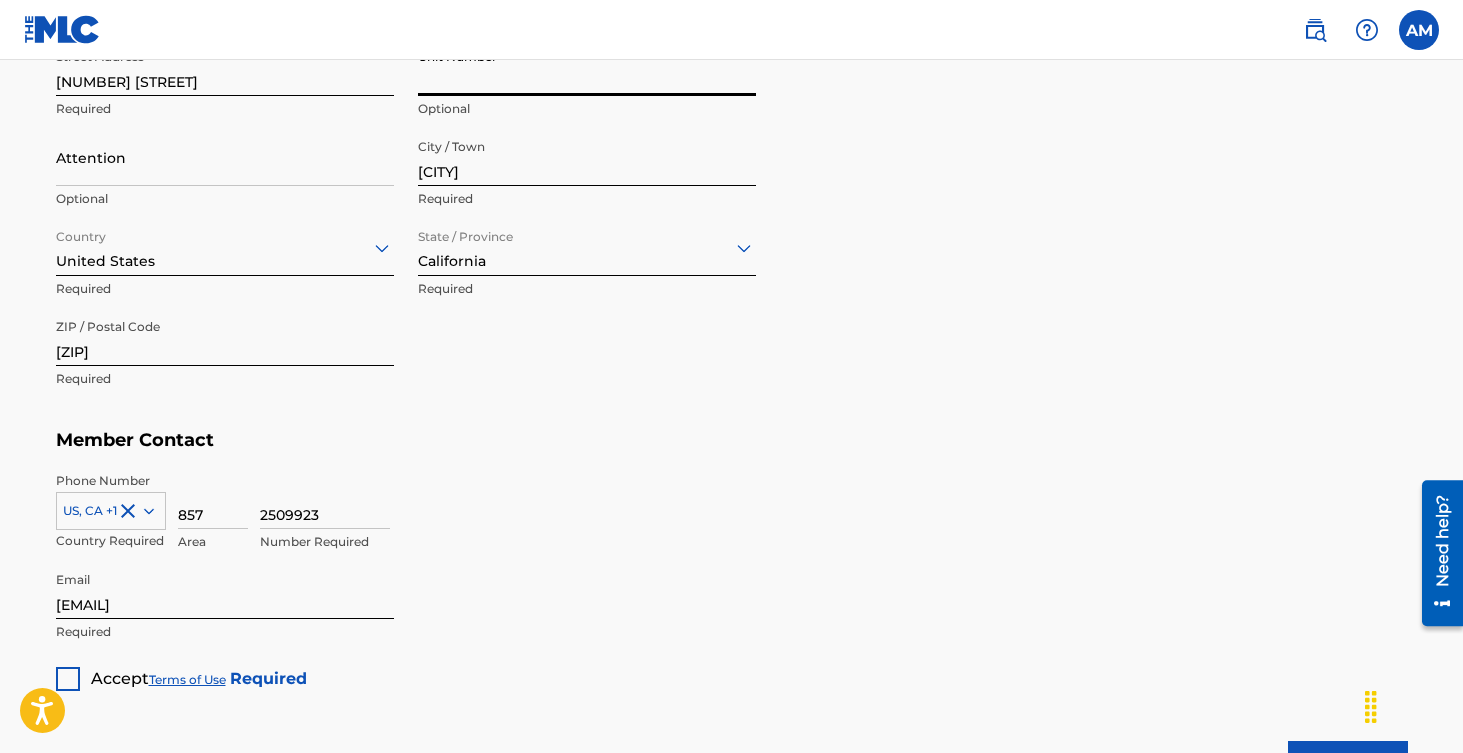type 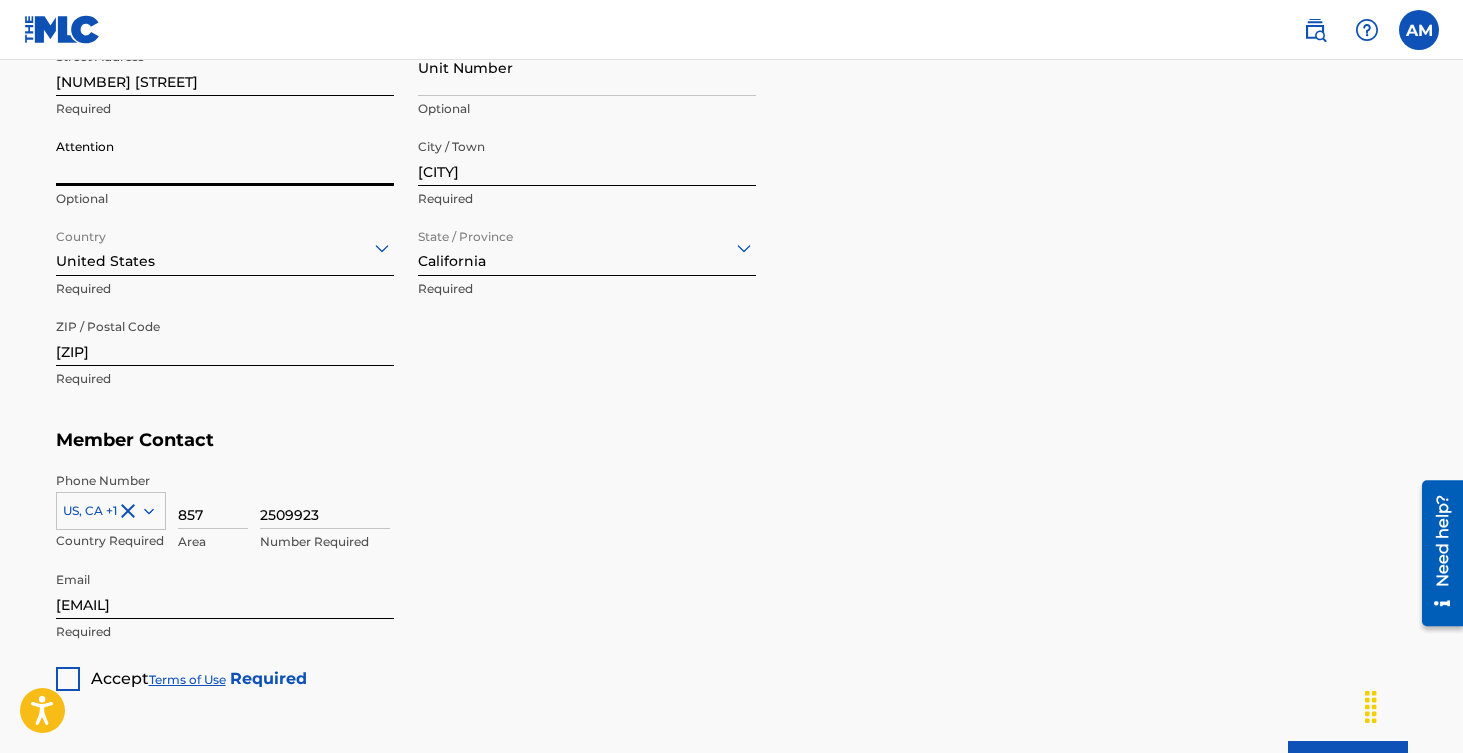 click on "Attention" at bounding box center [225, 157] 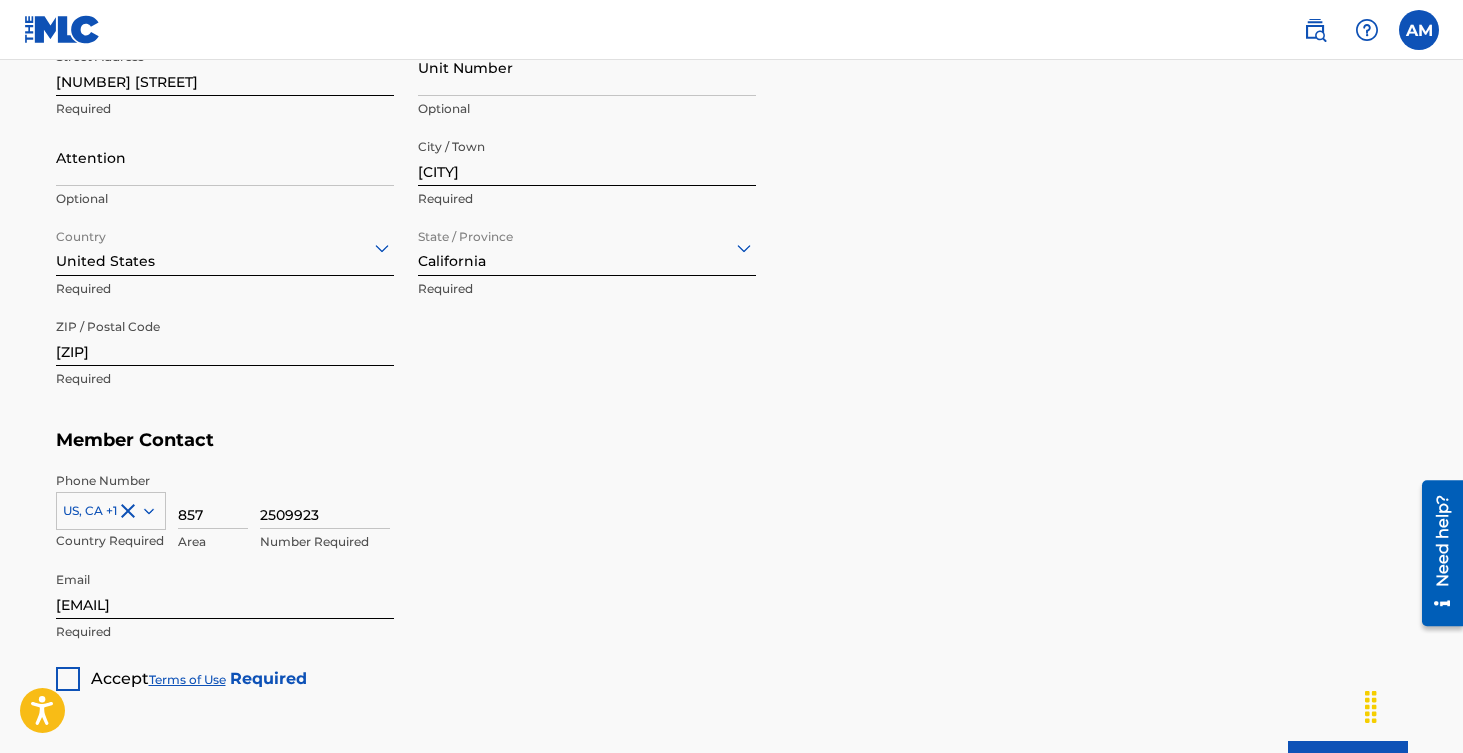 click on "Phone Number US, CA [PHONE] Number Required" at bounding box center [732, 512] 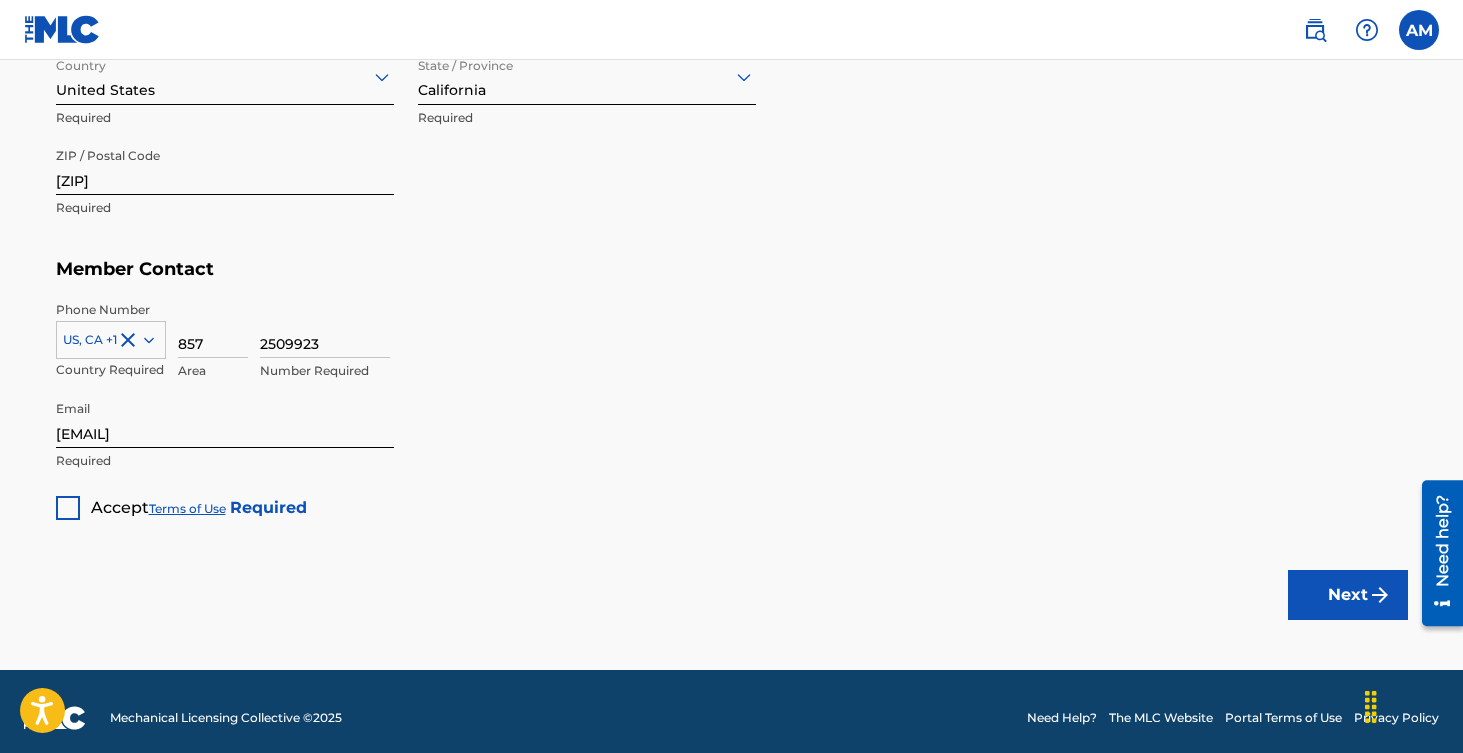 scroll, scrollTop: 1198, scrollLeft: 0, axis: vertical 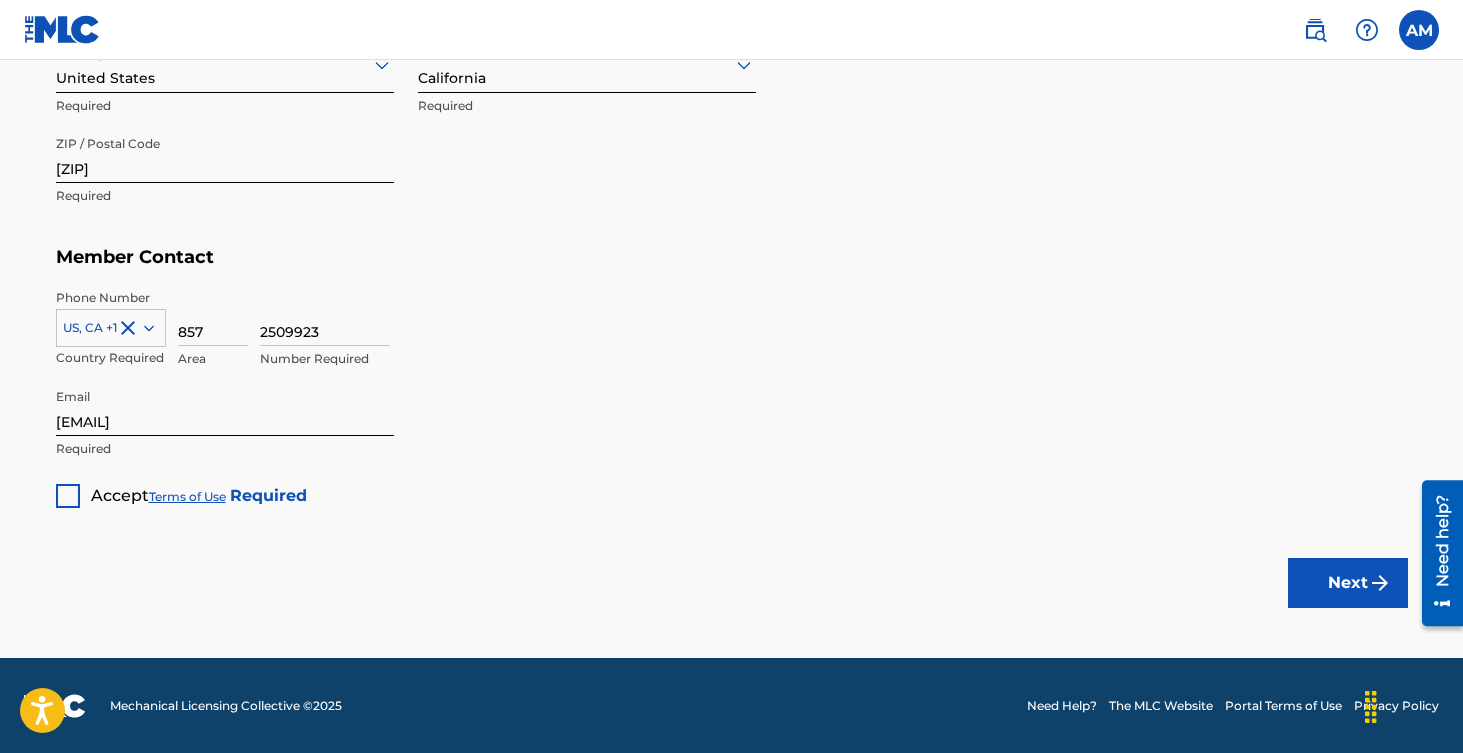click at bounding box center [68, 496] 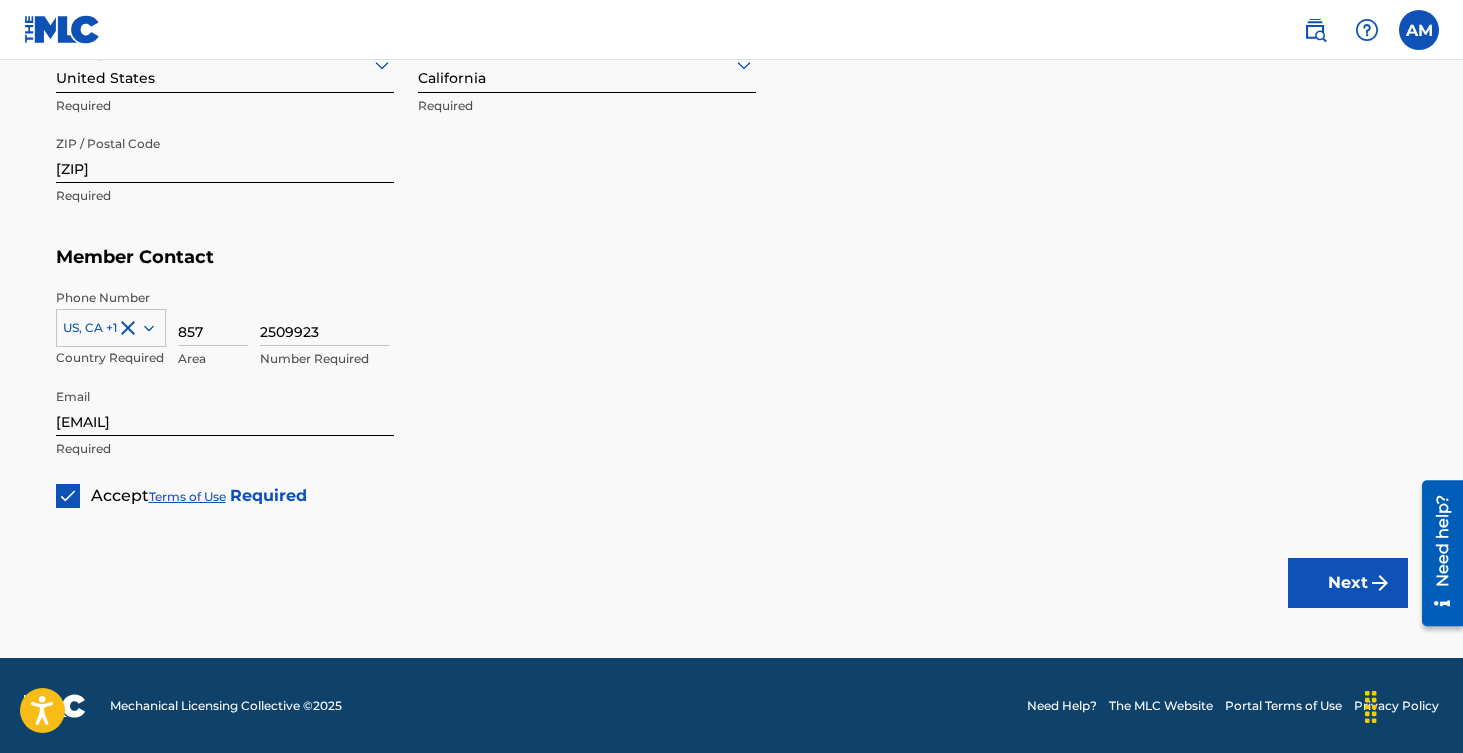 click on "Next" at bounding box center (1348, 583) 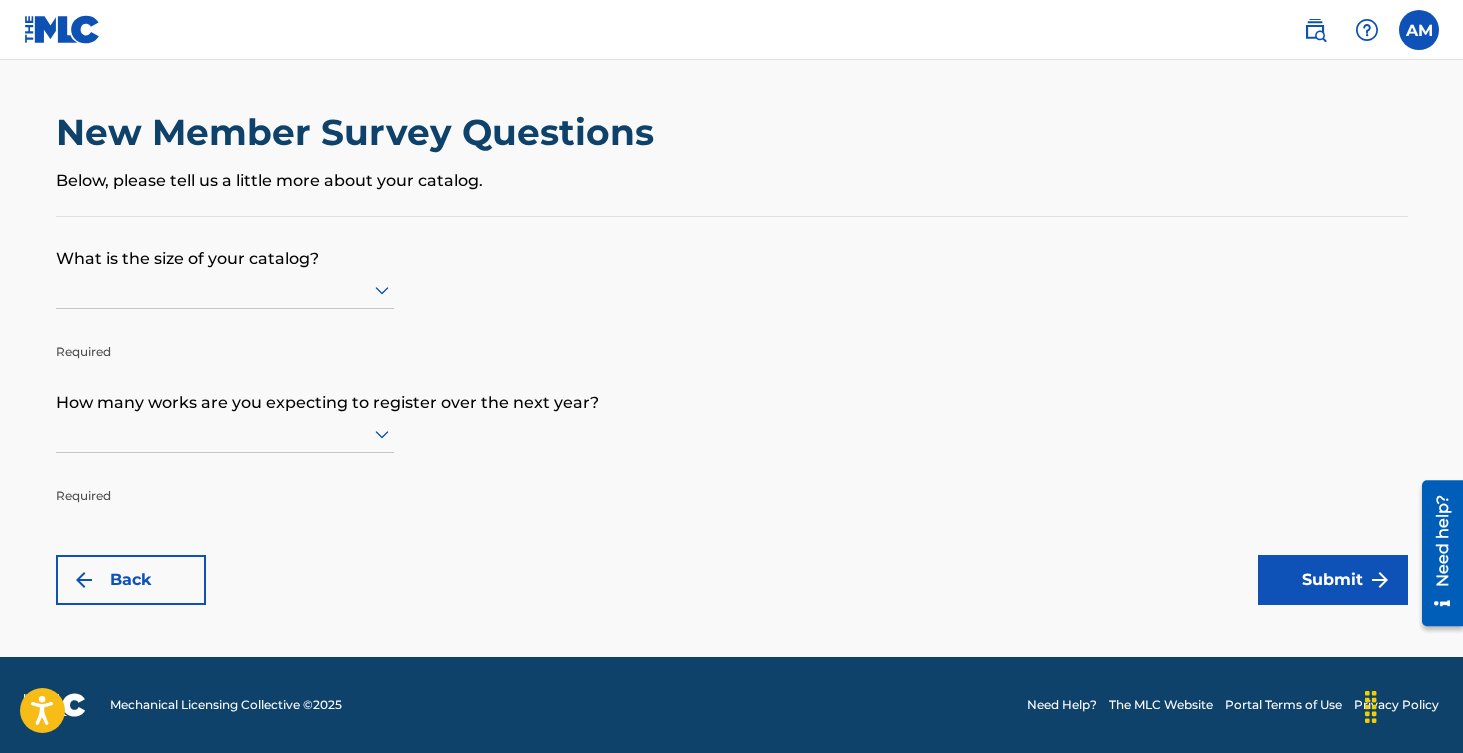 scroll, scrollTop: 0, scrollLeft: 0, axis: both 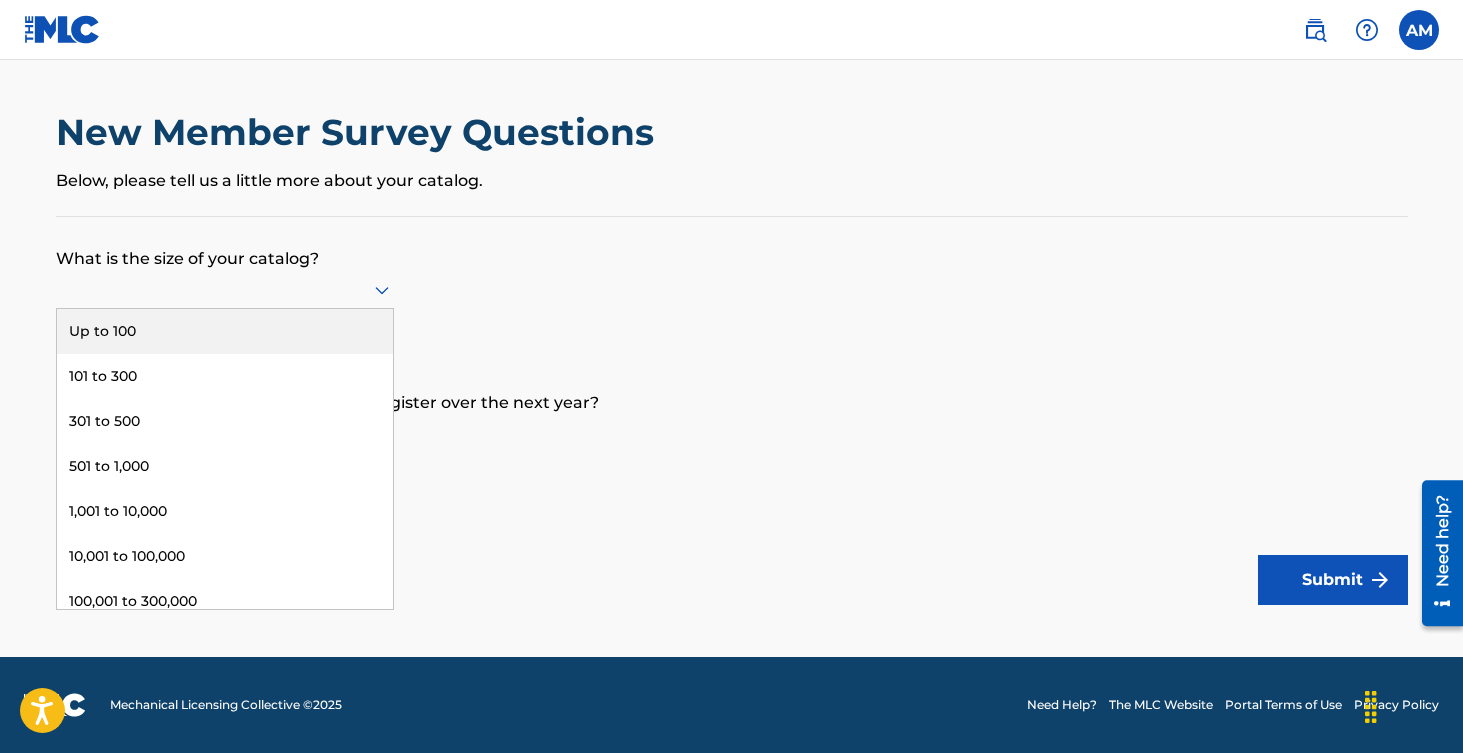 click on "Up to 100" at bounding box center (225, 331) 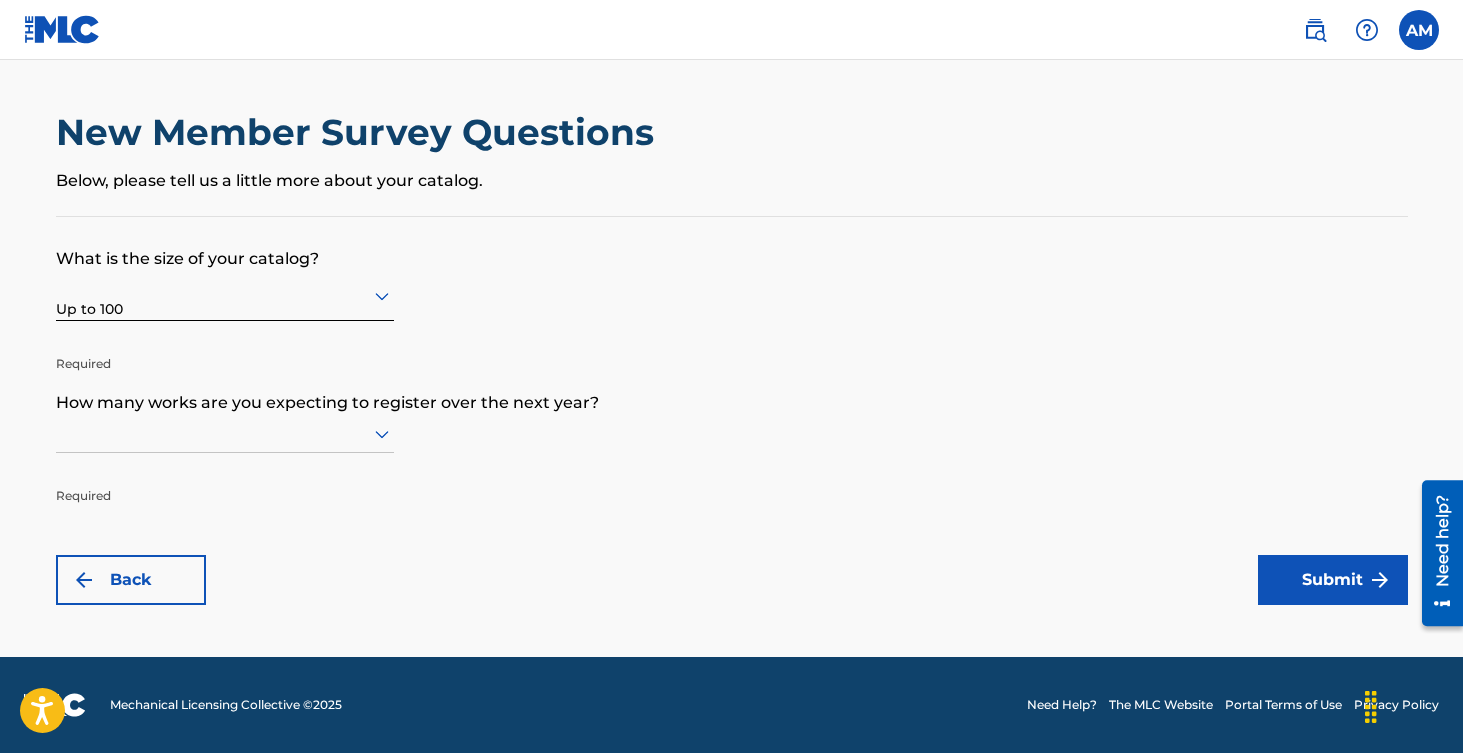 scroll, scrollTop: 1, scrollLeft: 0, axis: vertical 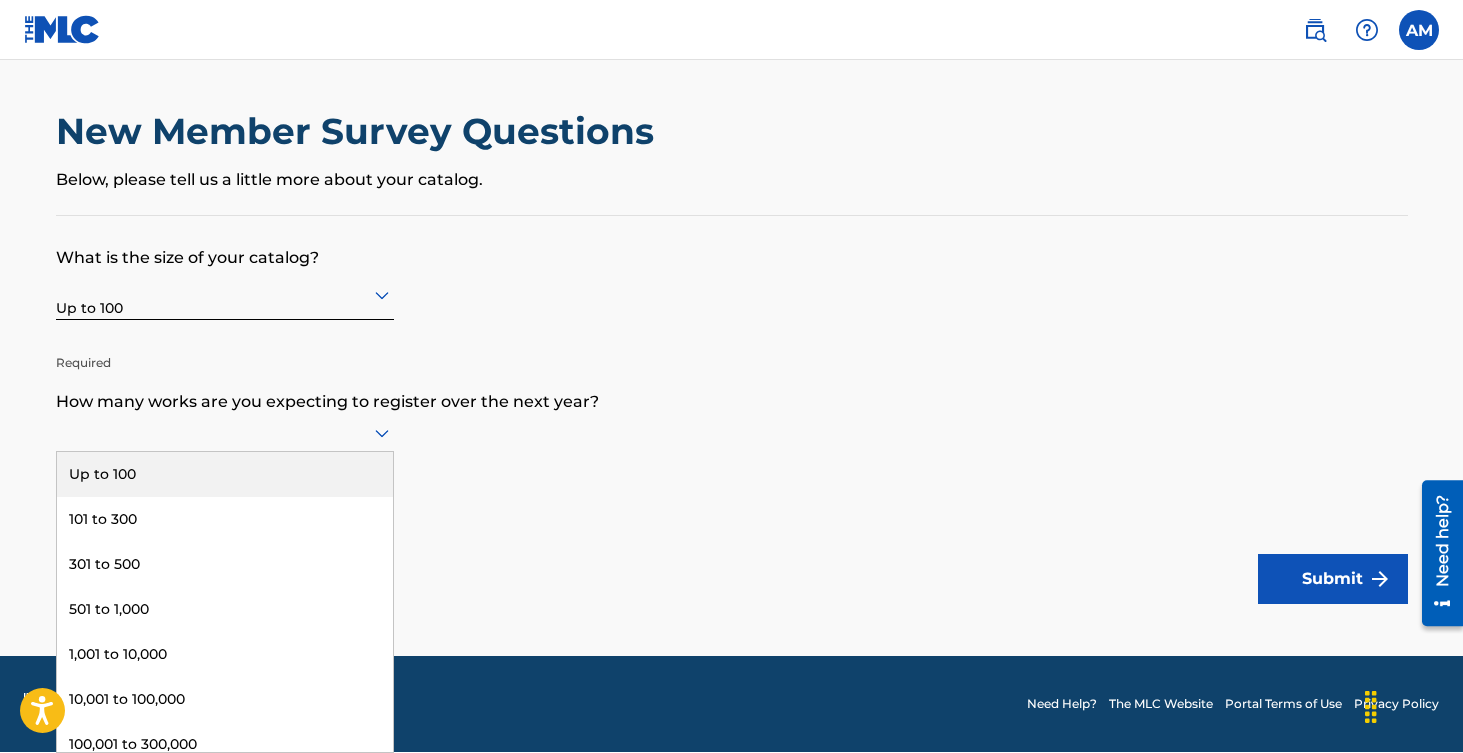 click at bounding box center [225, 432] 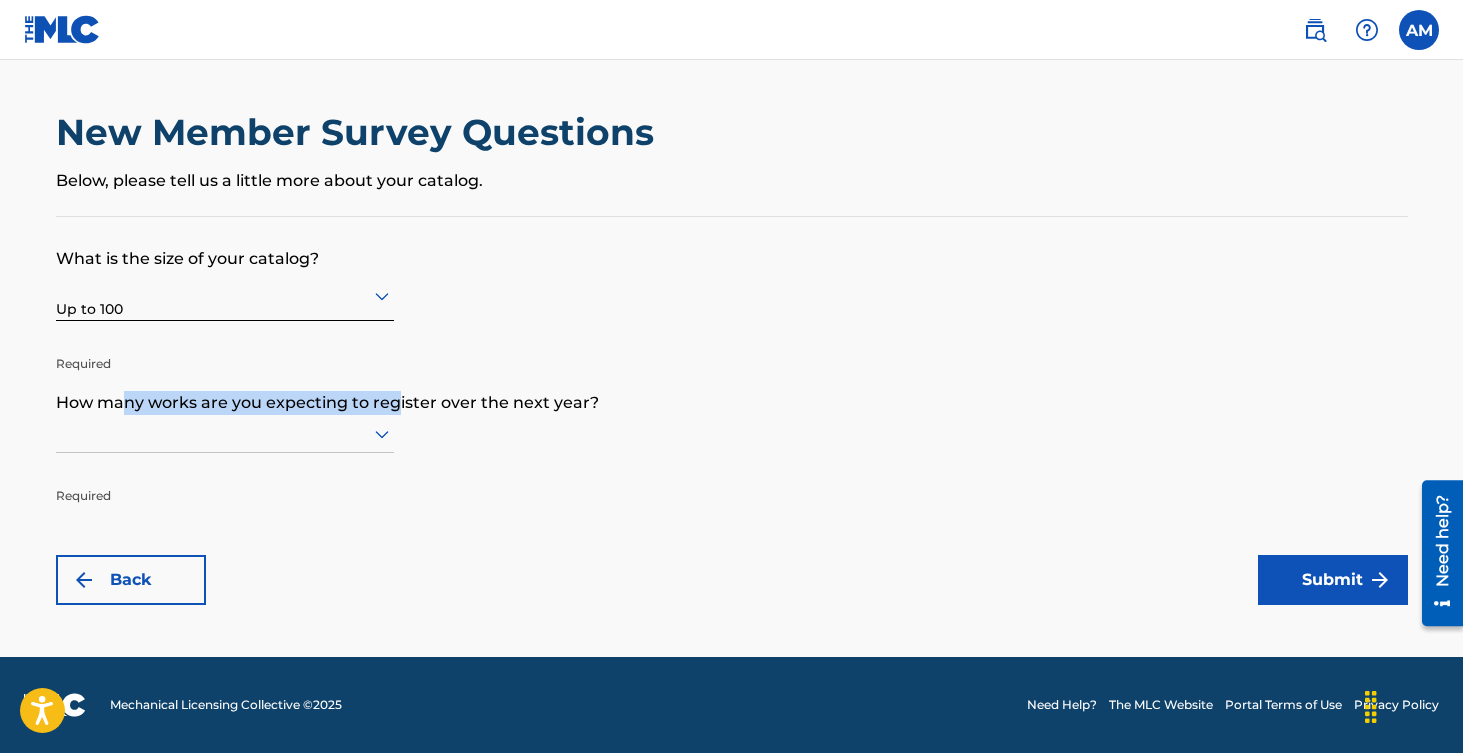 drag, startPoint x: 119, startPoint y: 401, endPoint x: 392, endPoint y: 396, distance: 273.04578 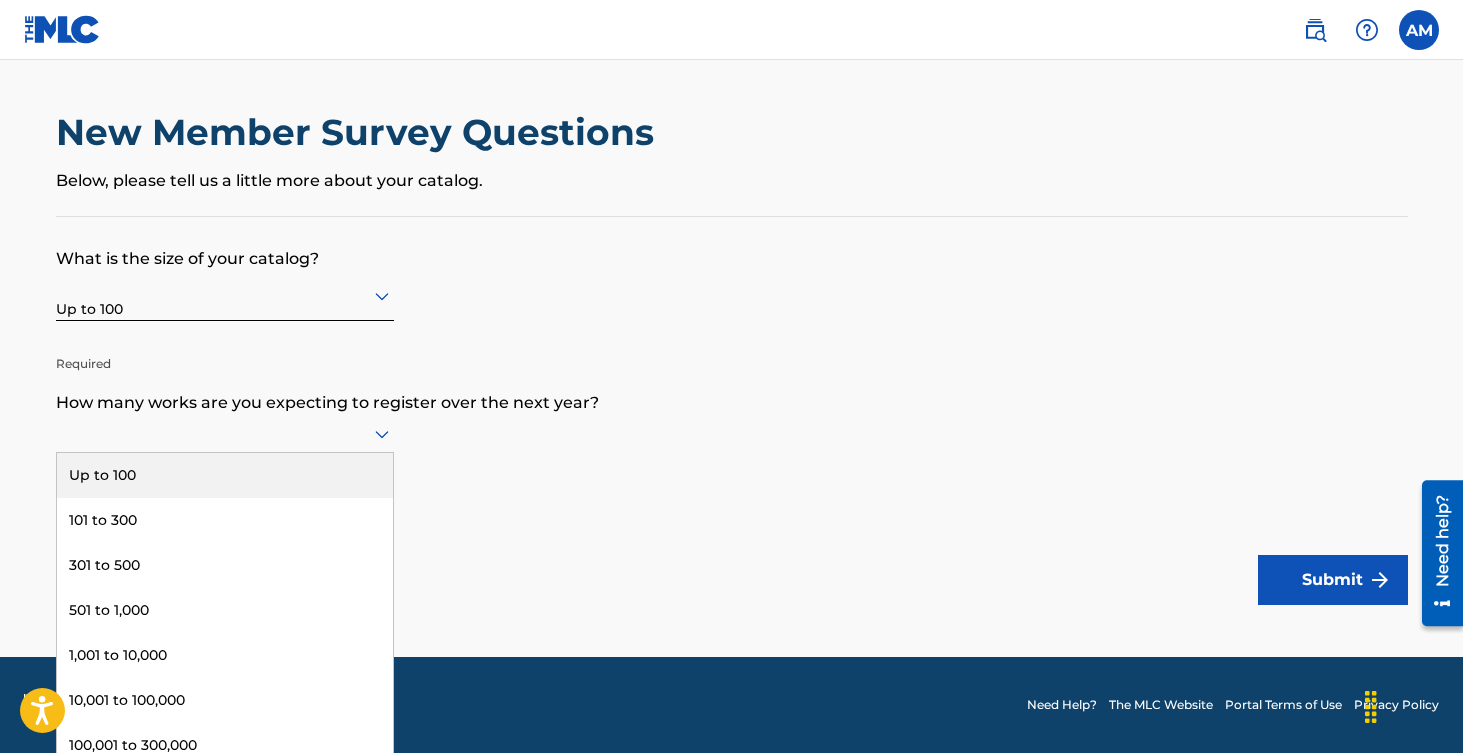 scroll, scrollTop: 1, scrollLeft: 0, axis: vertical 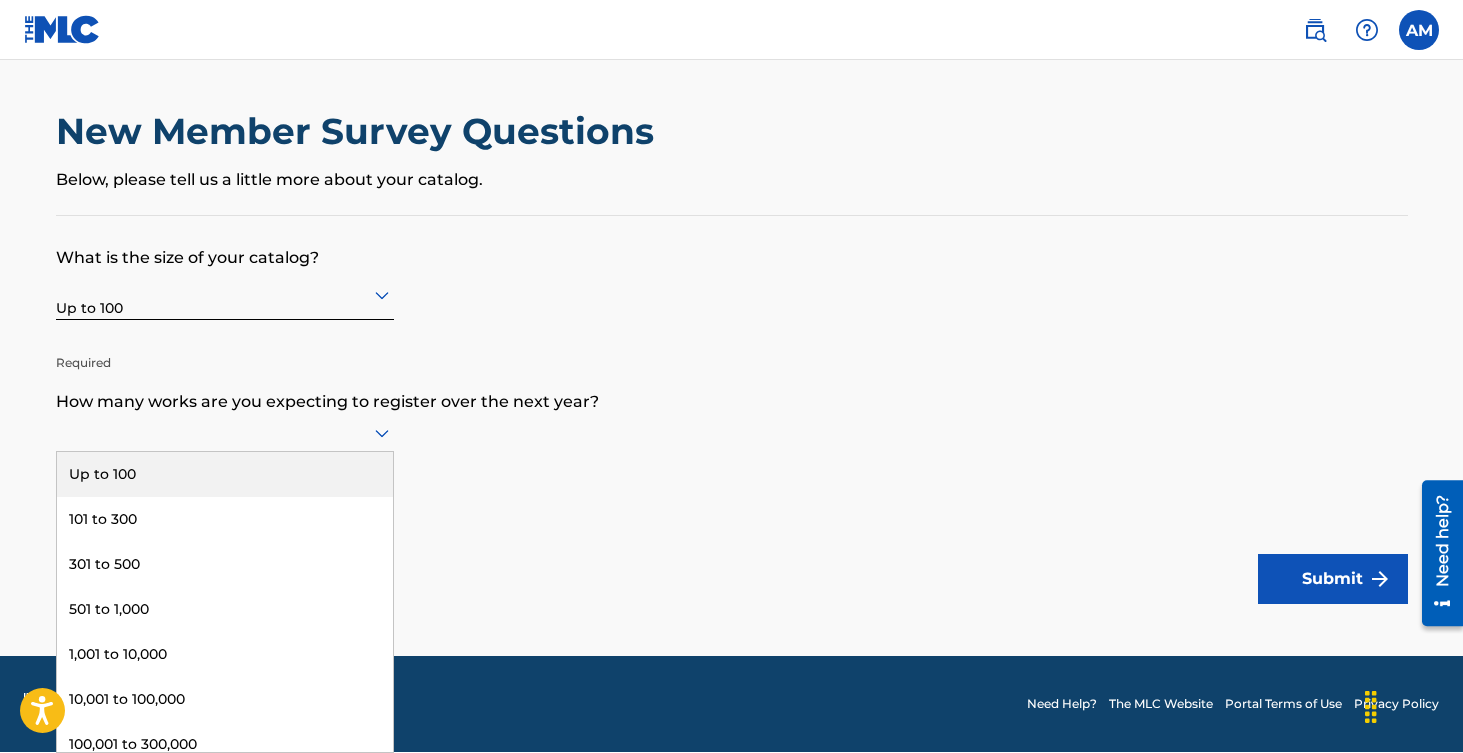 click at bounding box center [225, 432] 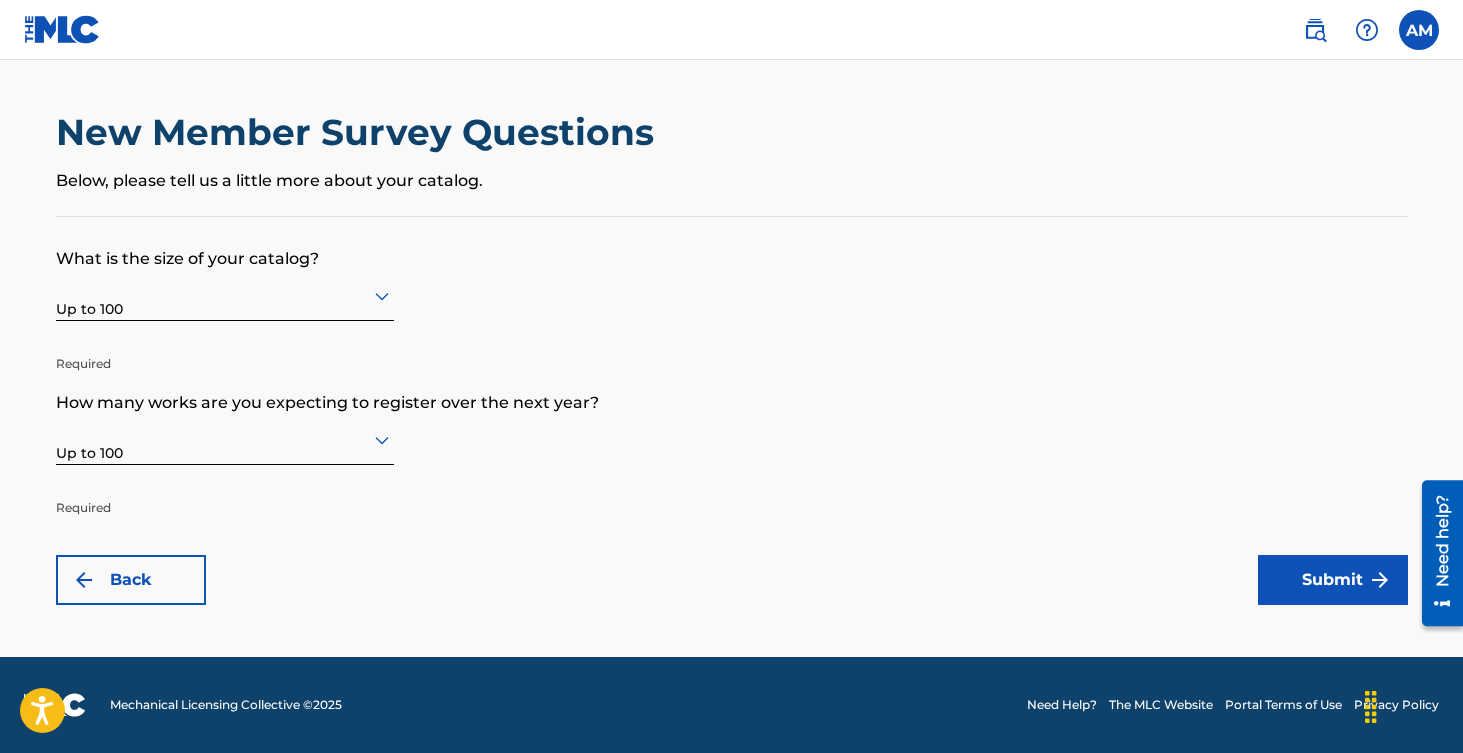click on "Submit" at bounding box center [1333, 580] 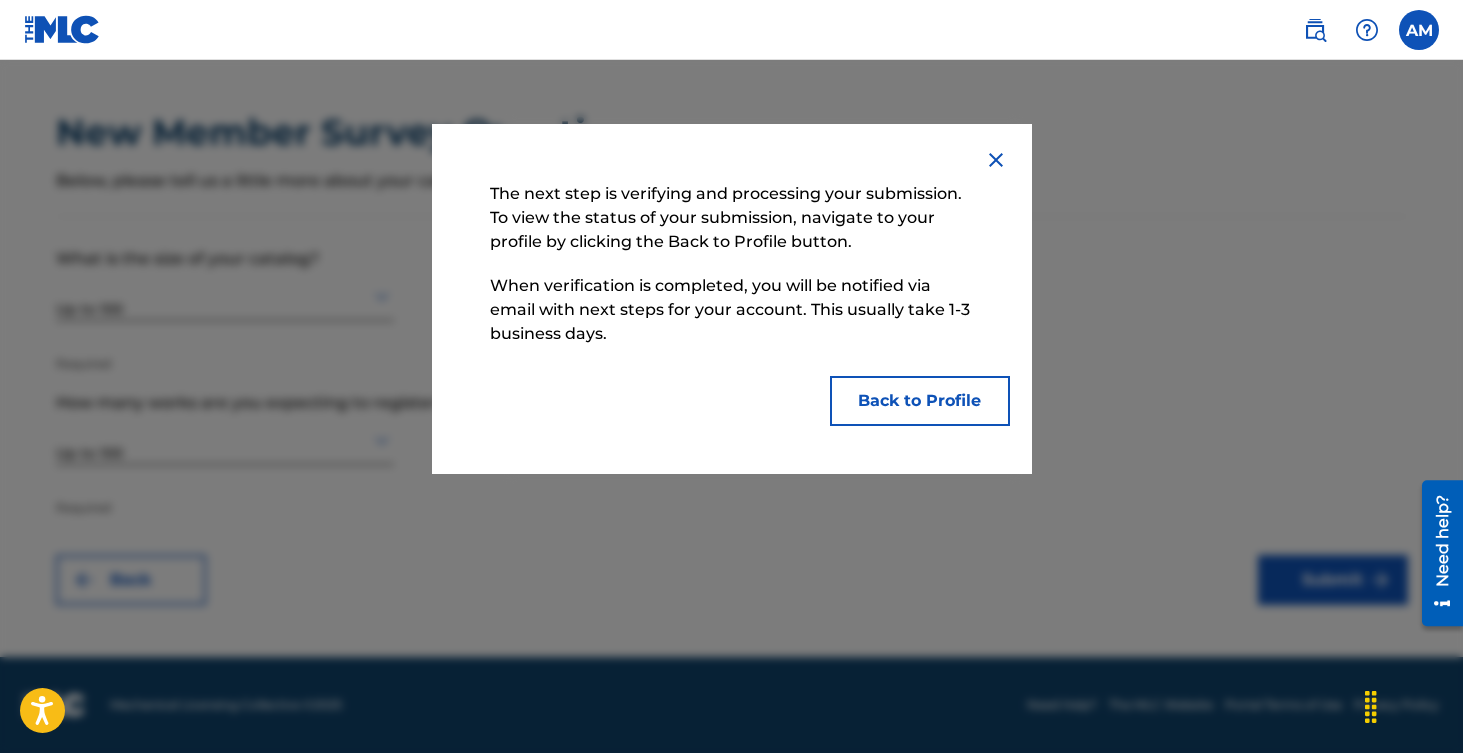 click on "Back to Profile" at bounding box center [920, 401] 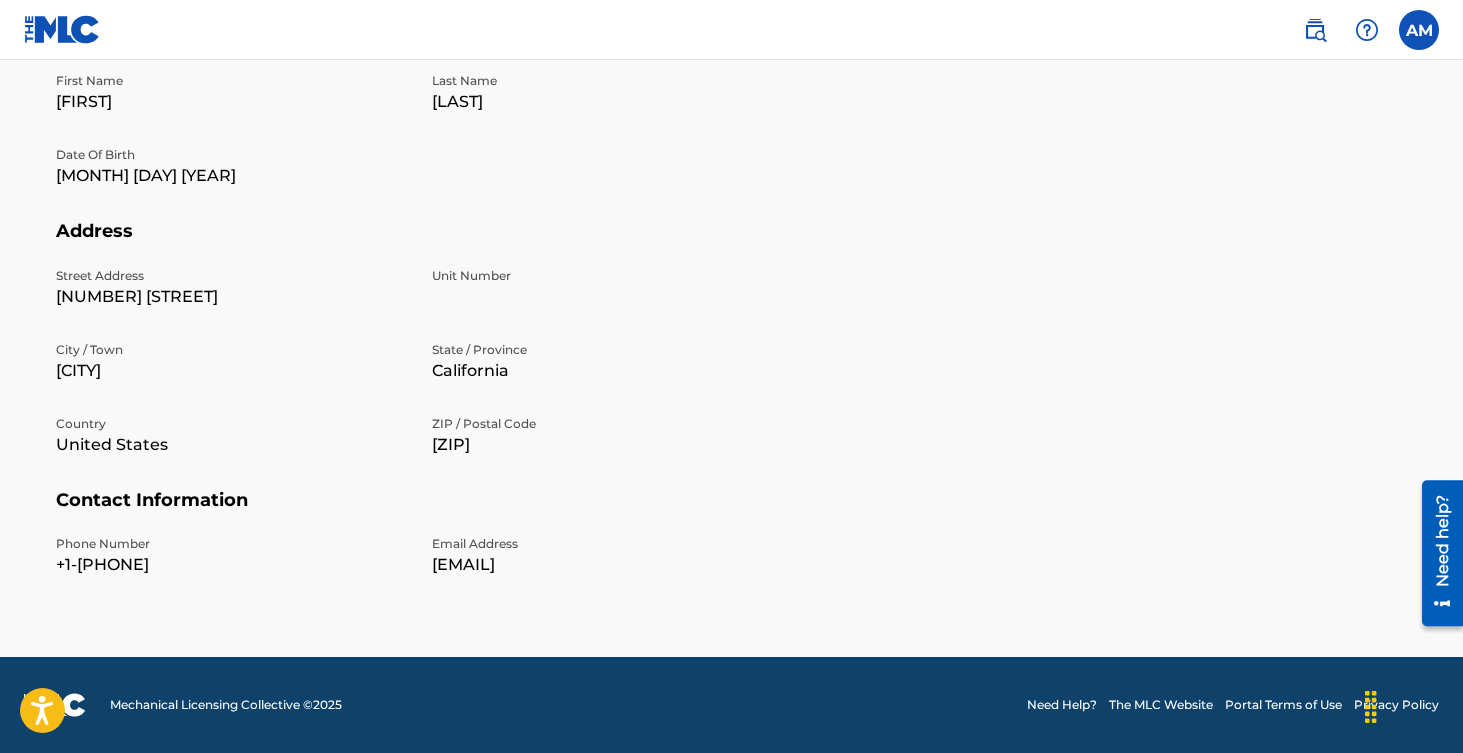 scroll, scrollTop: 0, scrollLeft: 0, axis: both 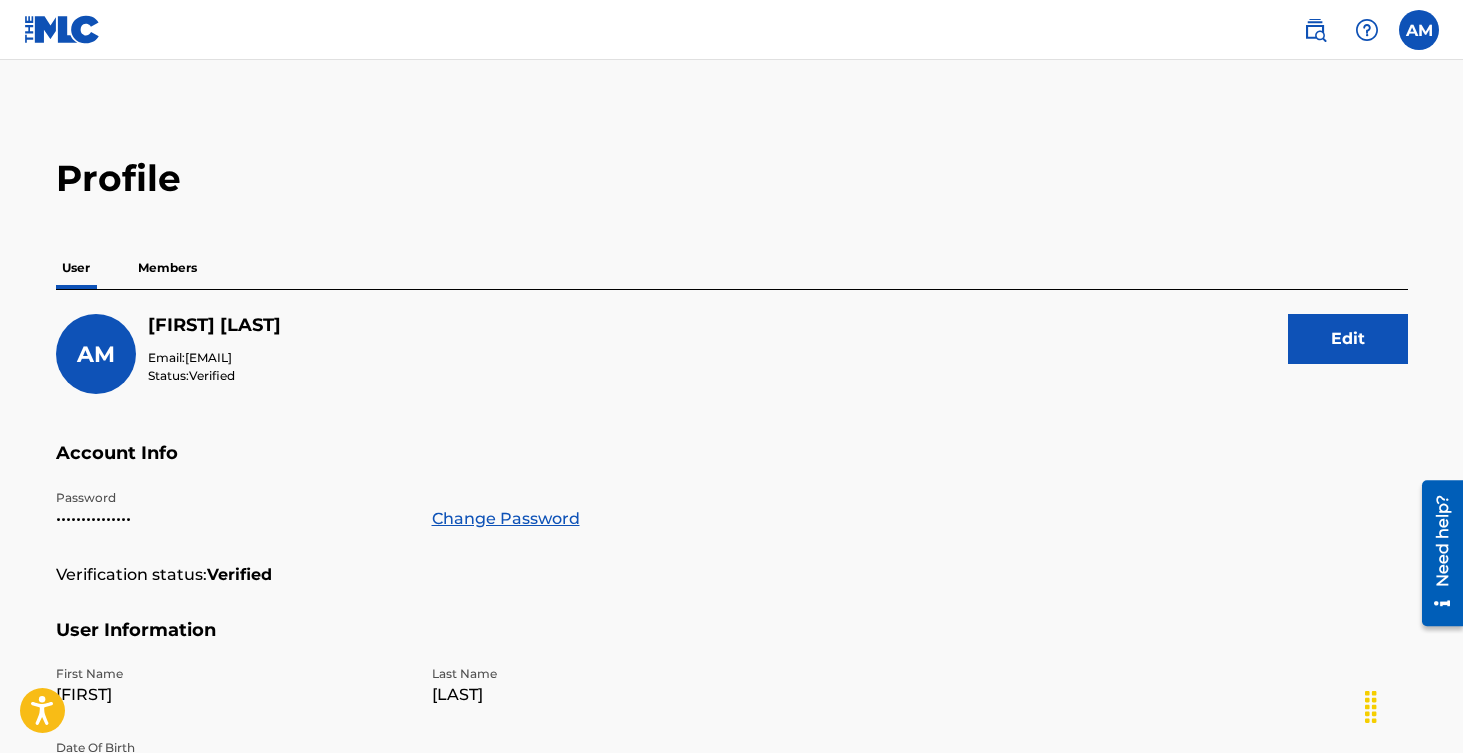 click on "Profile User Members AM [FIRST] [LAST] Email: [EMAIL] Status: Verified Edit Account Info Password ••••••••••••••• Change Password Verification status: Verified User Information First Name [FIRST] Last Name [LAST] Date Of Birth [MONTH] [DAY] [YEAR] Address Street Address [NUMBER] [STREET] Unit Number [CITY] / Town [CITY] State / Province [STATE] Country United States ZIP / Postal Code [ZIP] Contact Information Phone Number +1-[PHONE] Email Address [EMAIL]" at bounding box center [731, 655] 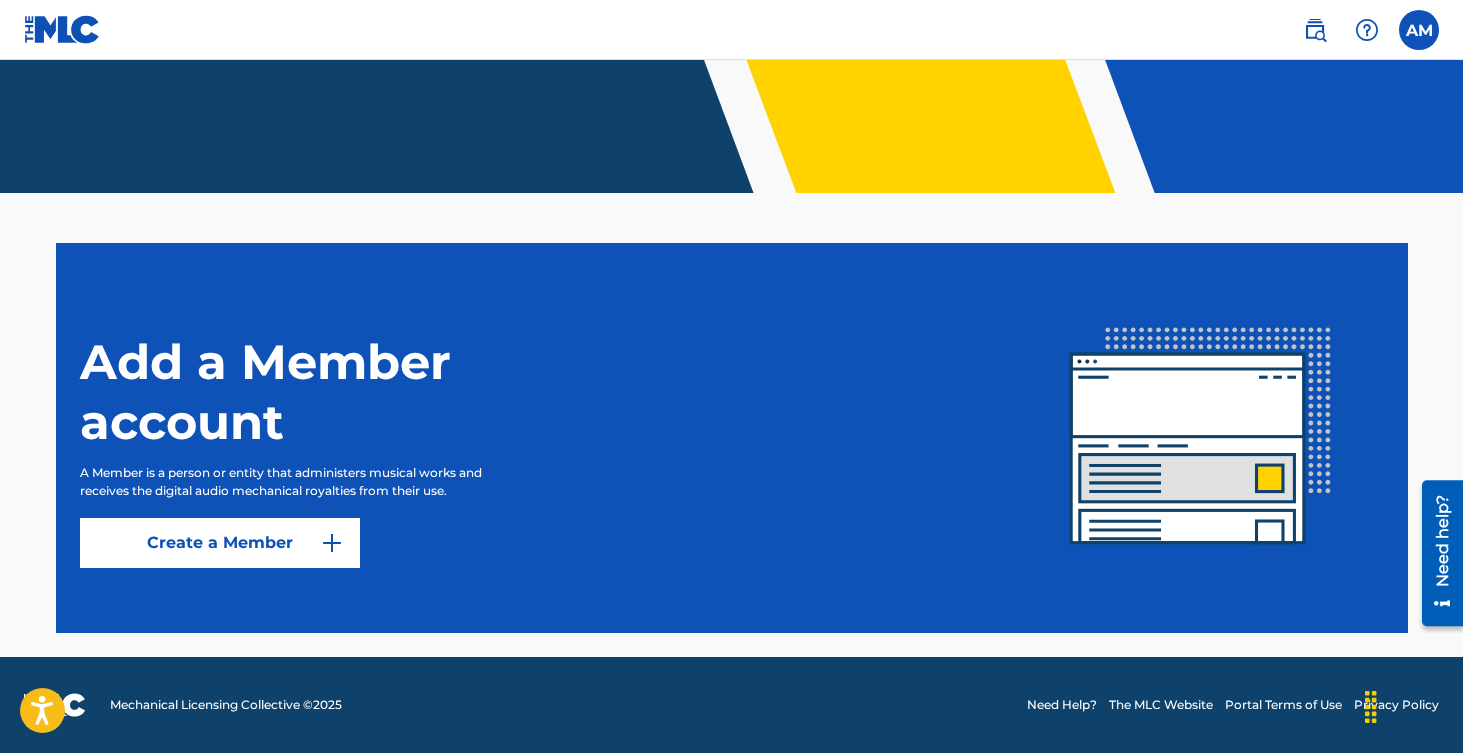 scroll, scrollTop: 0, scrollLeft: 0, axis: both 